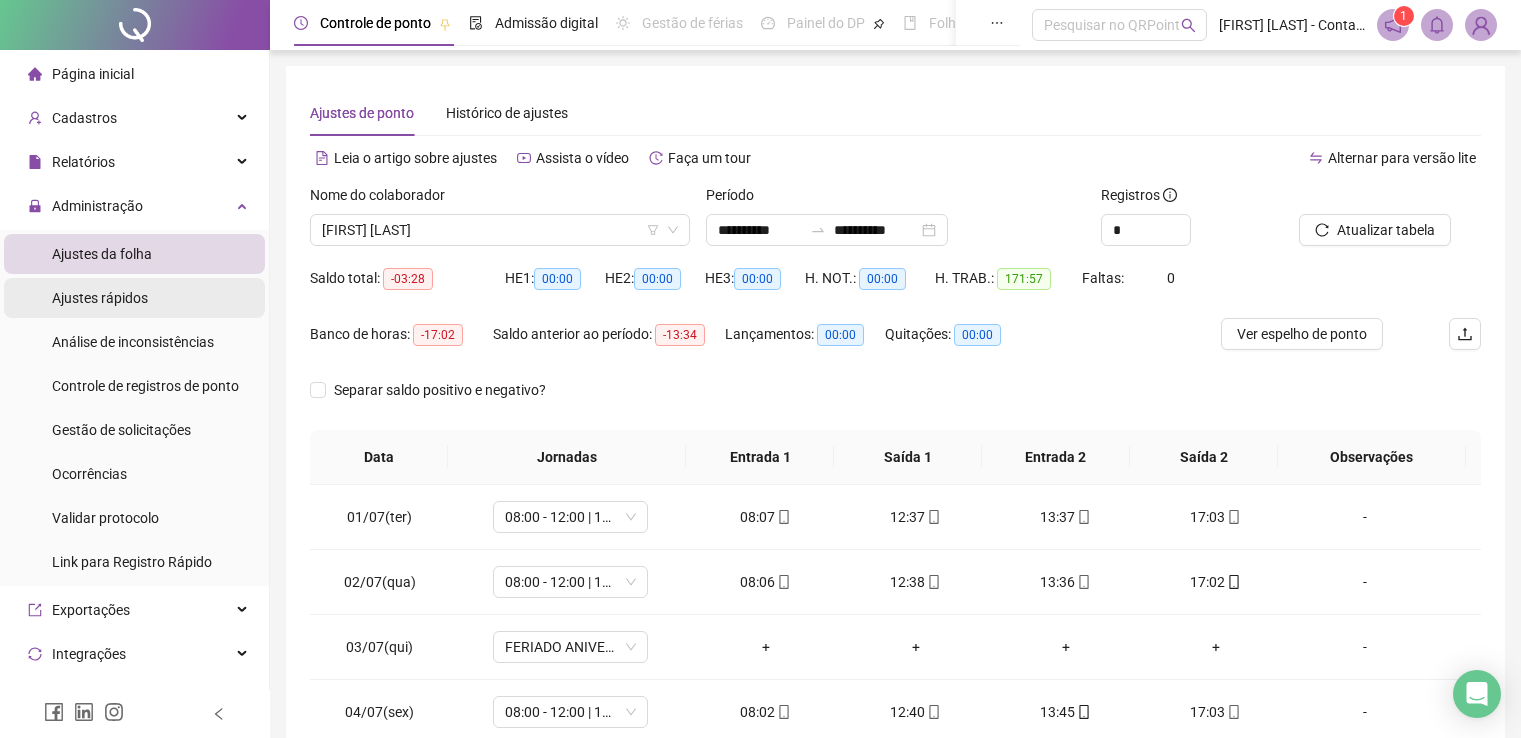 scroll, scrollTop: 284, scrollLeft: 0, axis: vertical 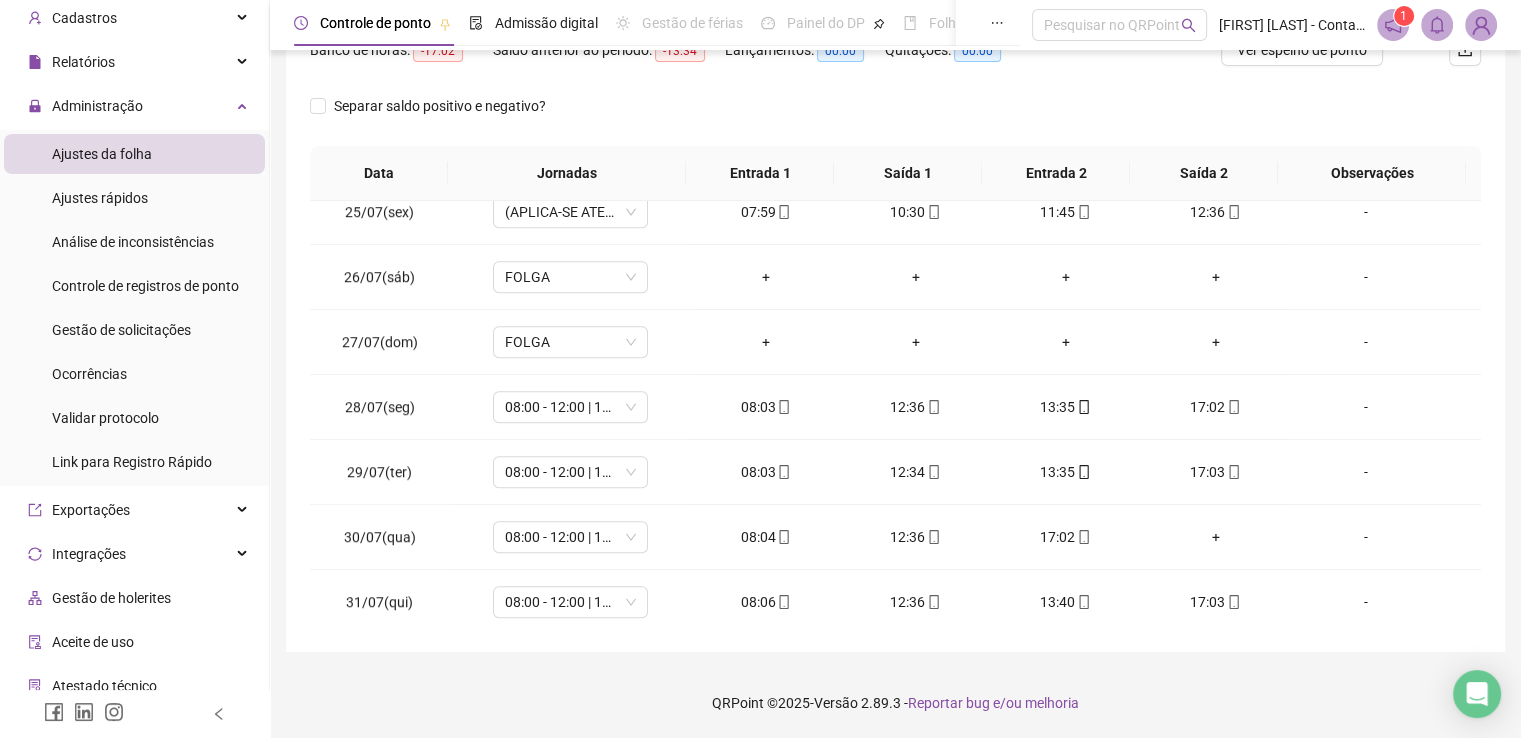 drag, startPoint x: 94, startPoint y: 157, endPoint x: 97, endPoint y: 136, distance: 21.213203 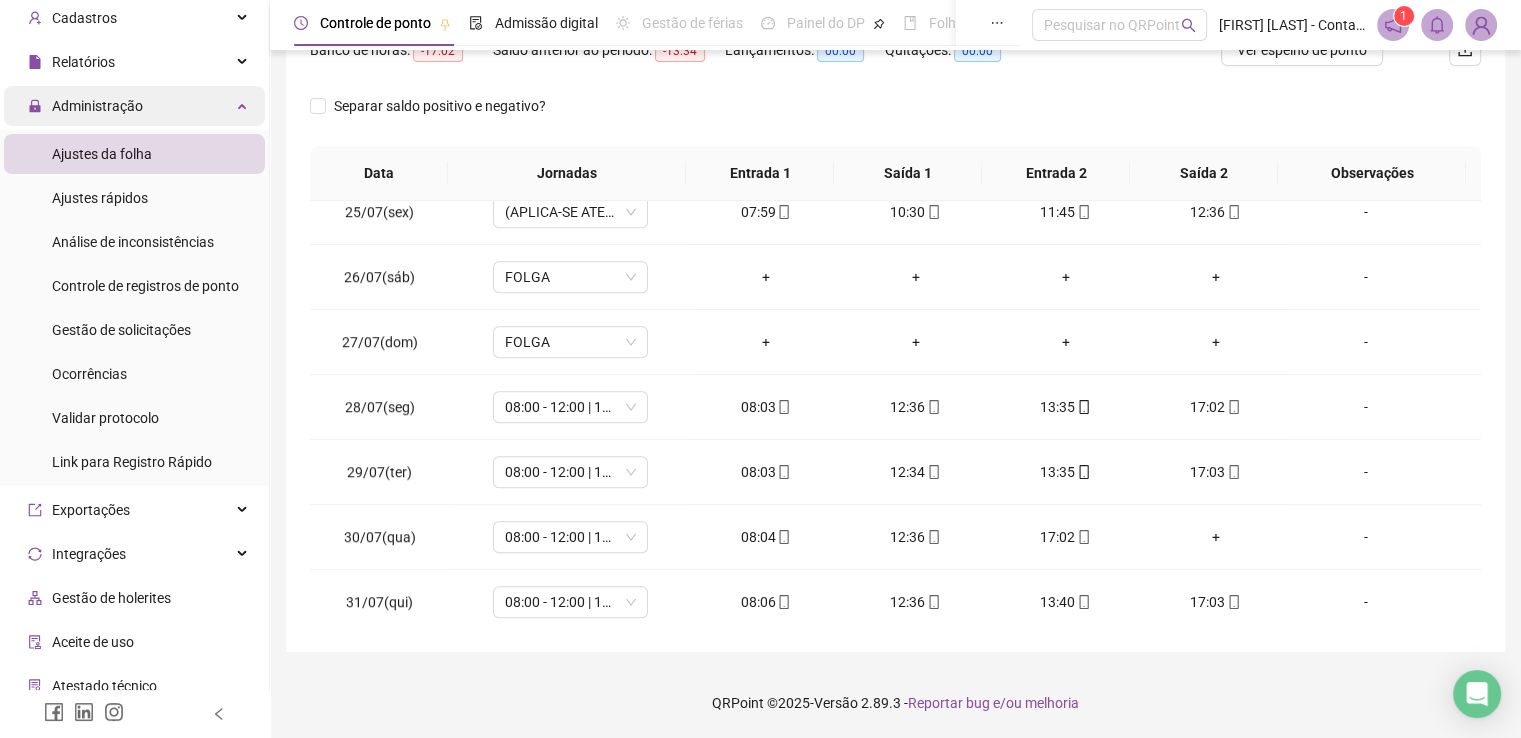 click on "Administração" at bounding box center [97, 106] 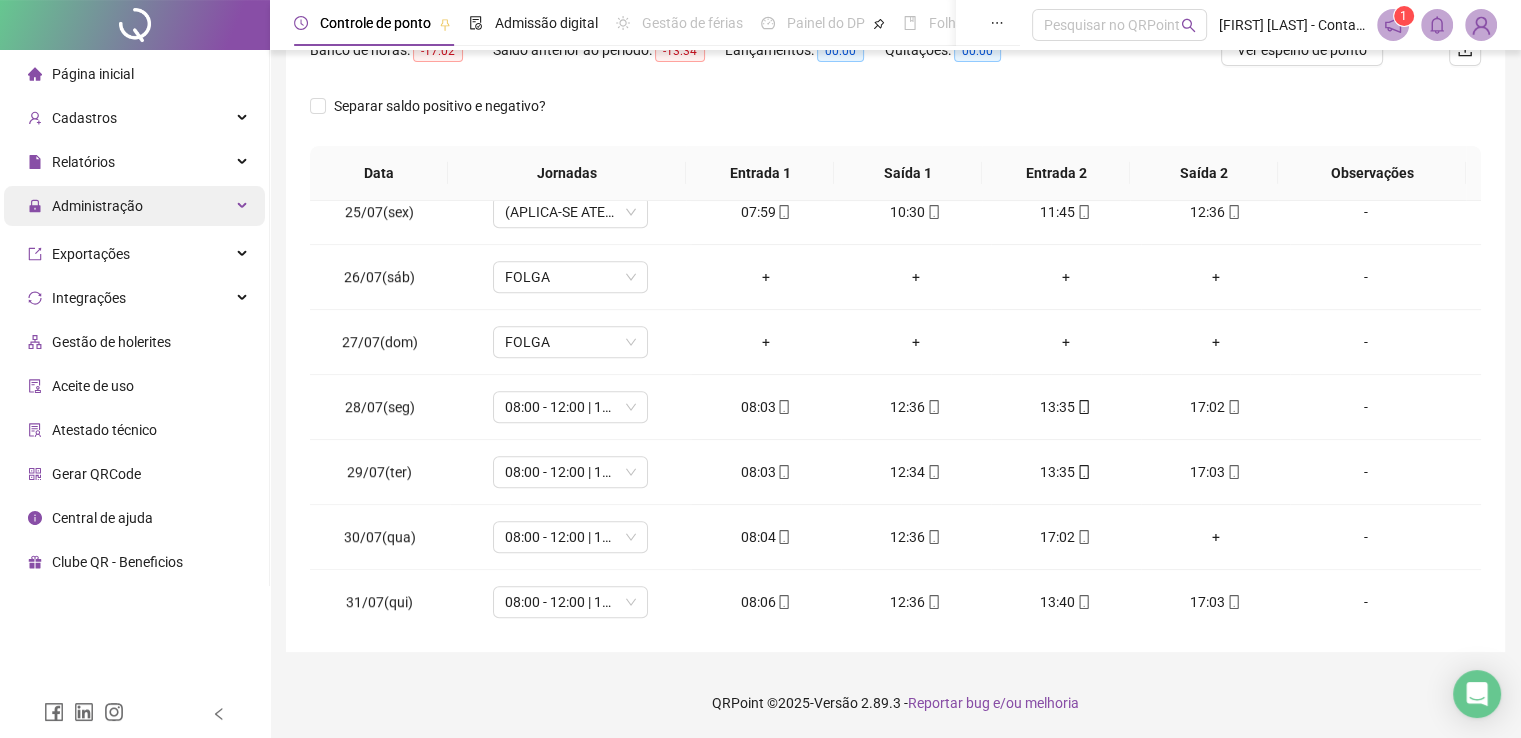 scroll, scrollTop: 0, scrollLeft: 0, axis: both 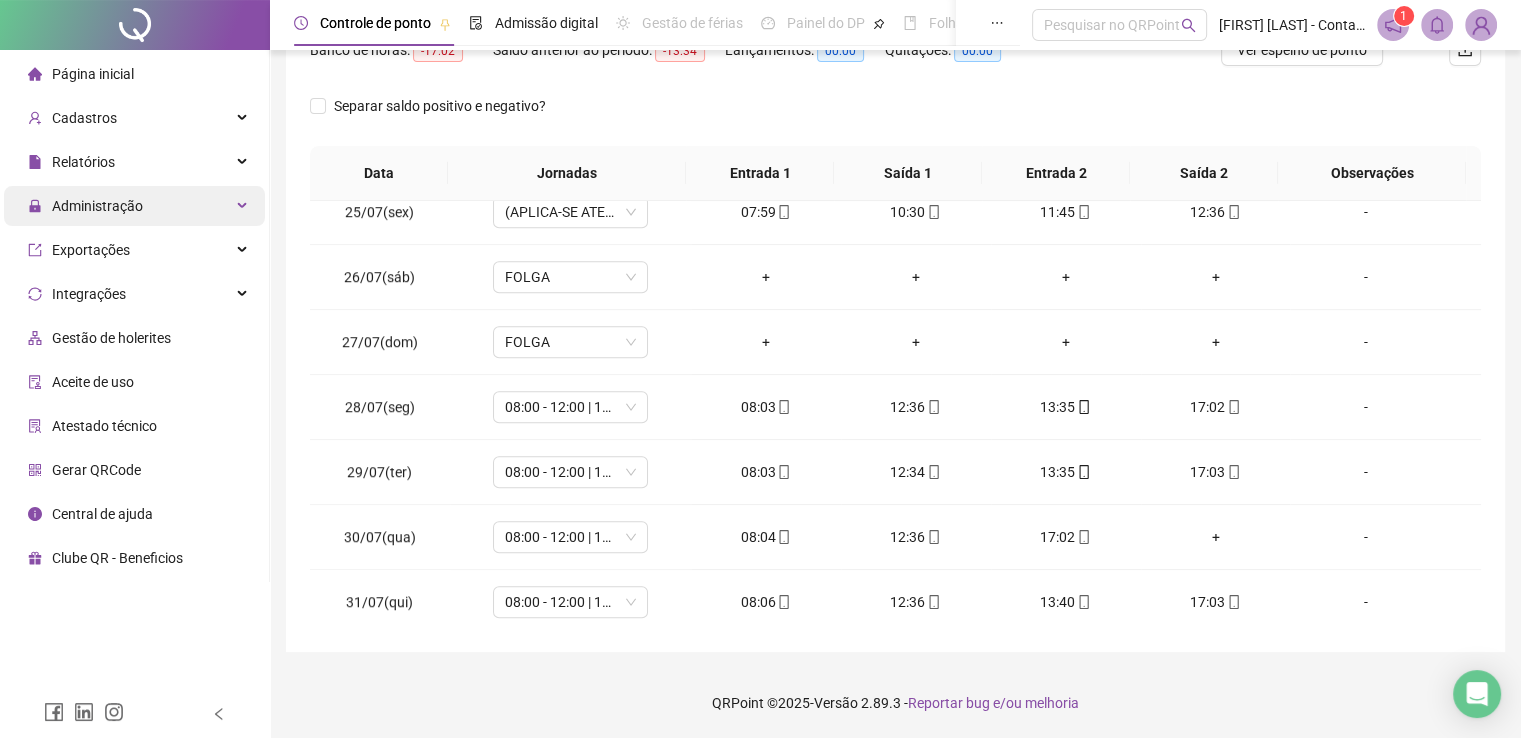 click on "Administração" at bounding box center [134, 206] 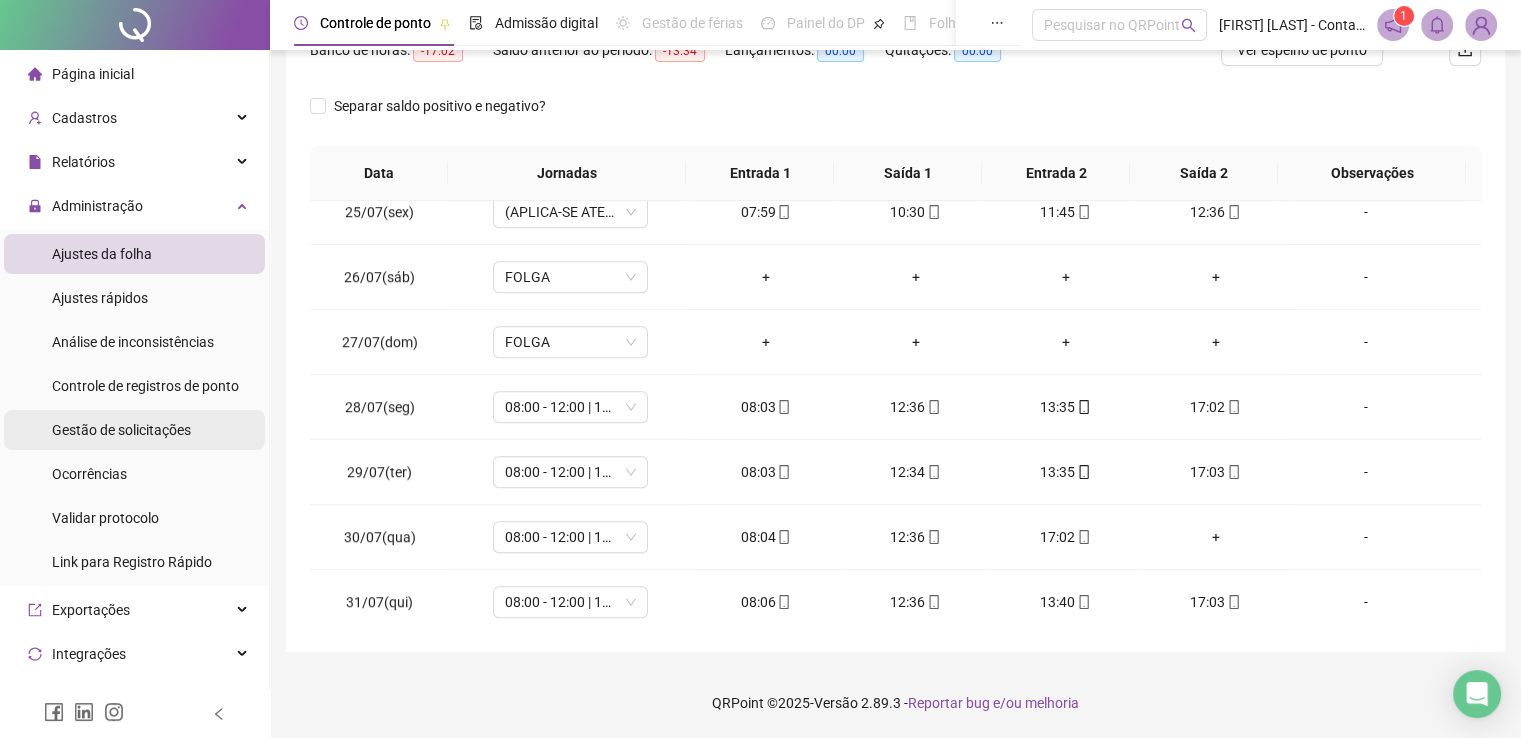 click on "Gestão de solicitações" at bounding box center [121, 430] 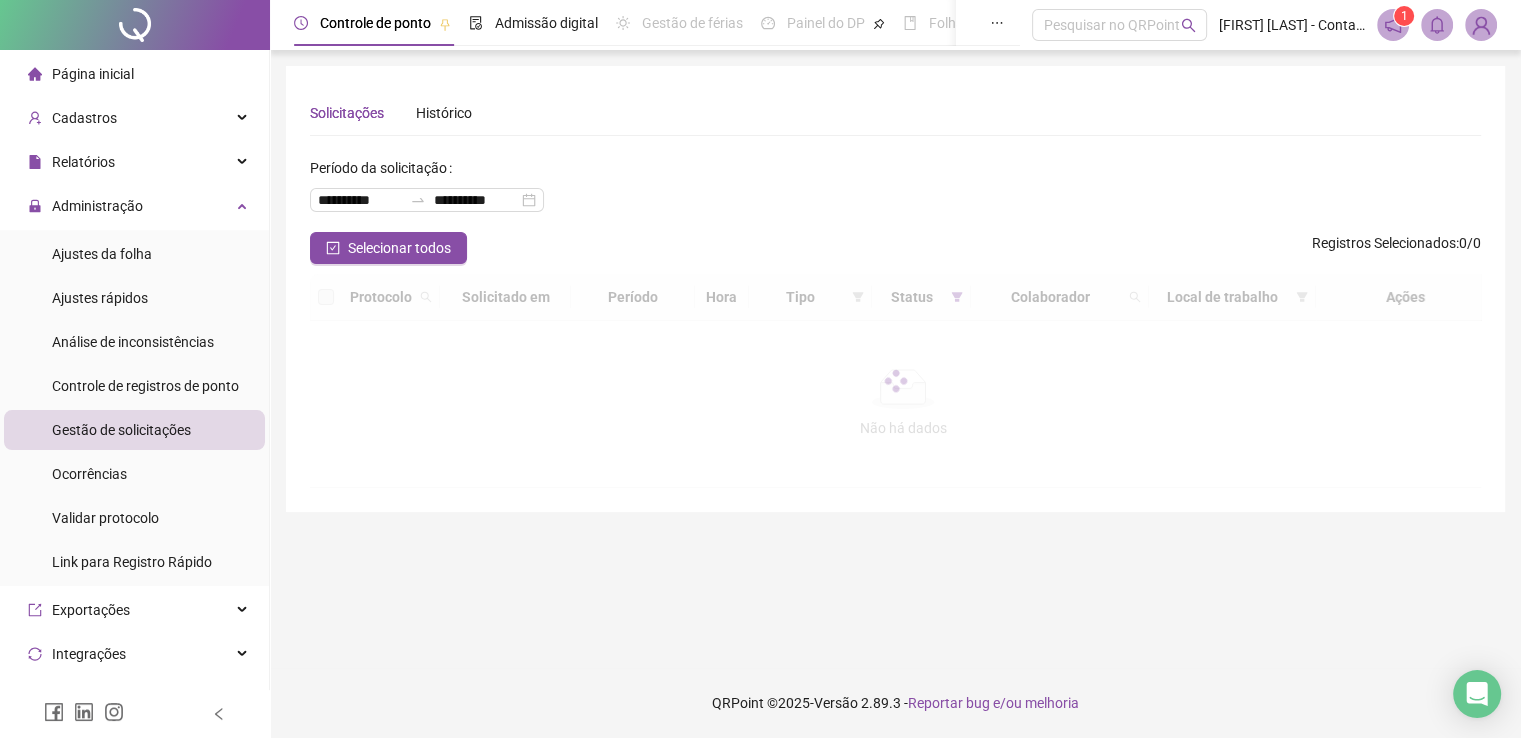 scroll, scrollTop: 0, scrollLeft: 0, axis: both 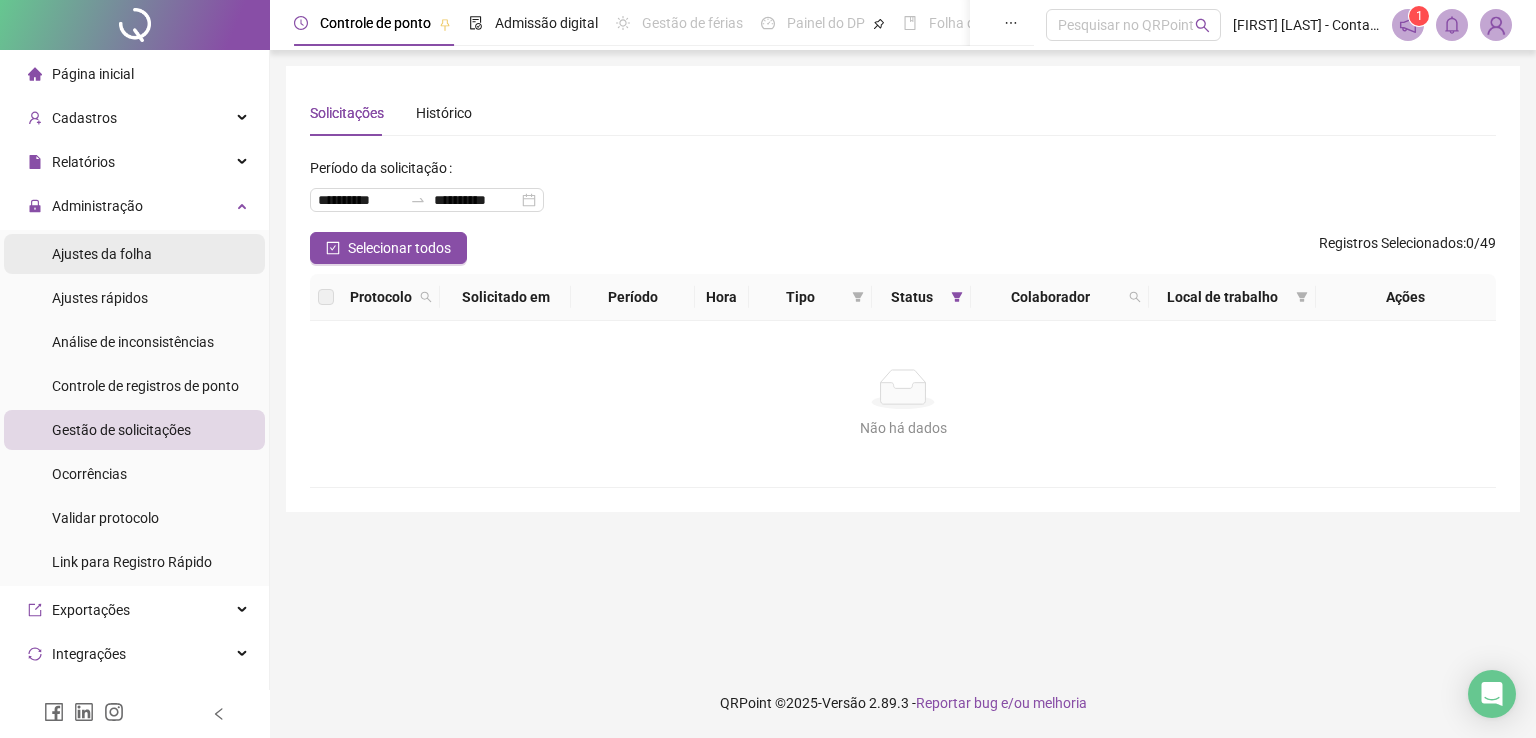 click on "Ajustes da folha" at bounding box center (102, 254) 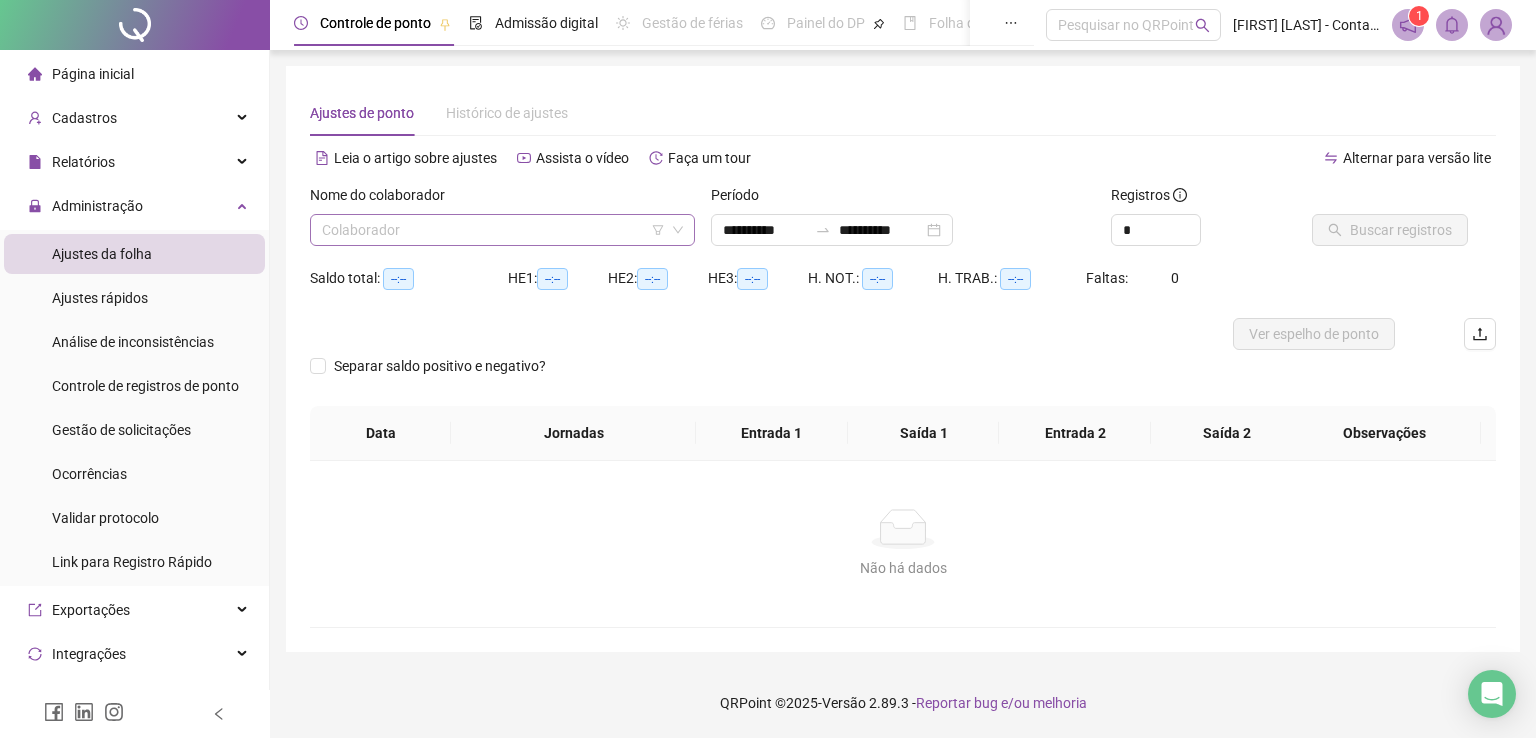 click at bounding box center (493, 230) 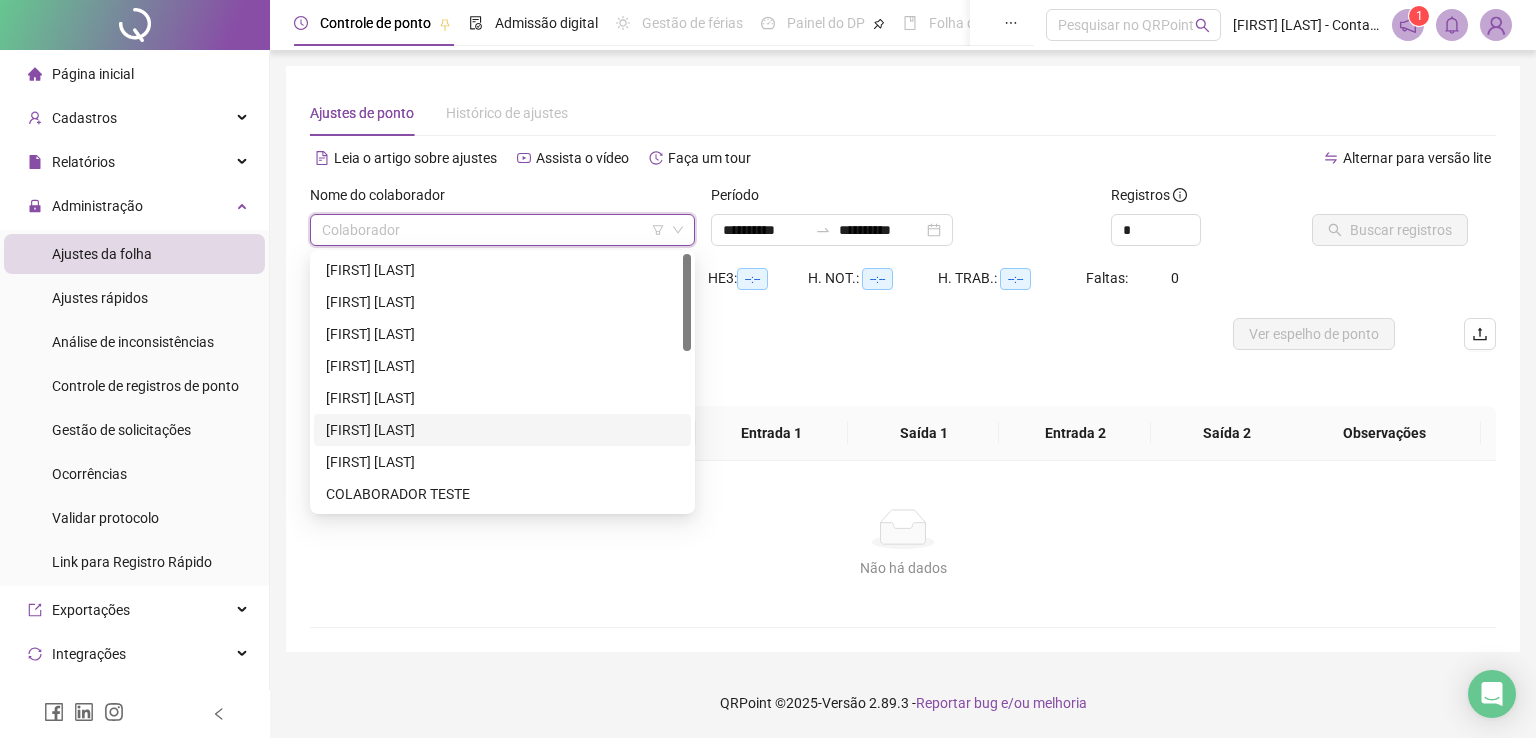 click on "[FIRST] [LAST]" at bounding box center [502, 430] 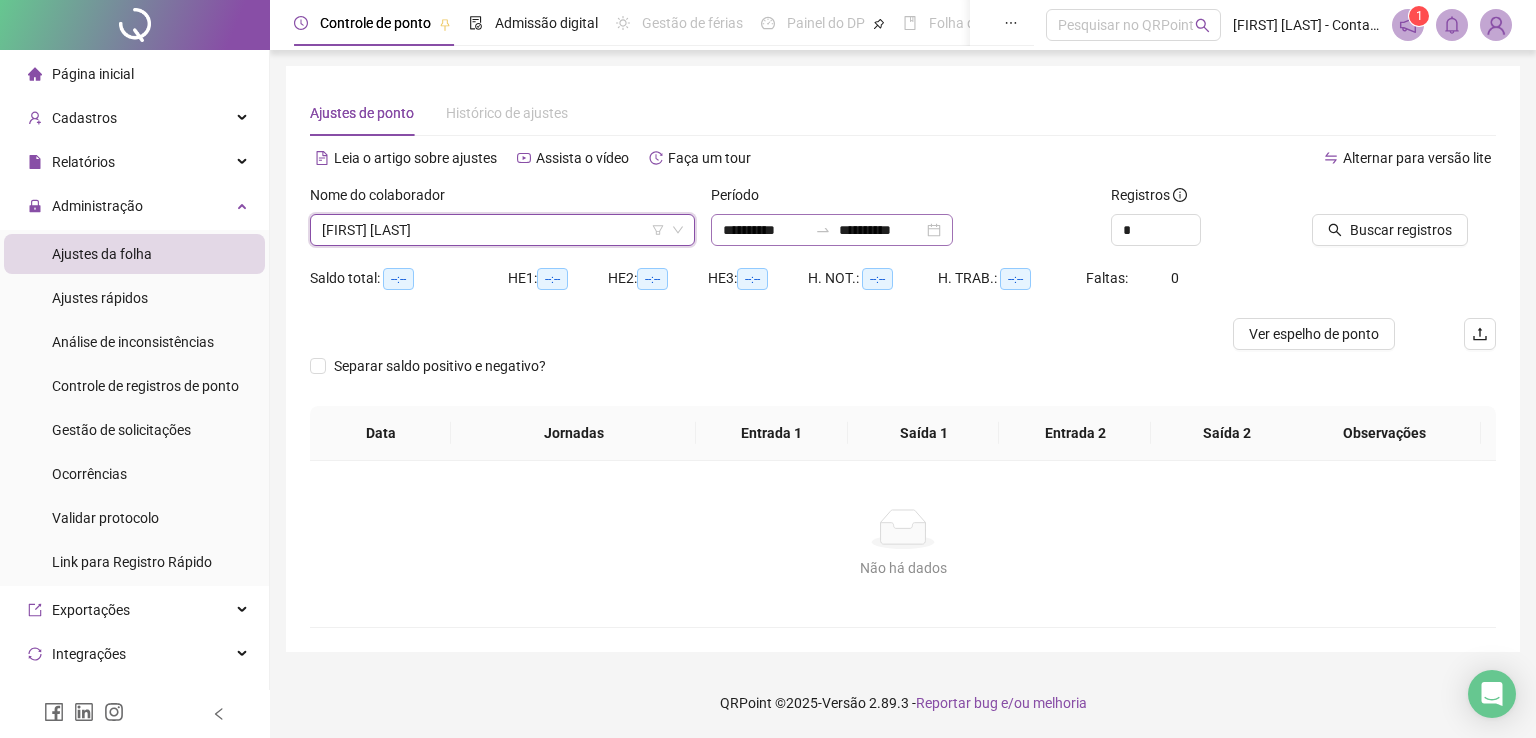 click on "**********" at bounding box center (832, 230) 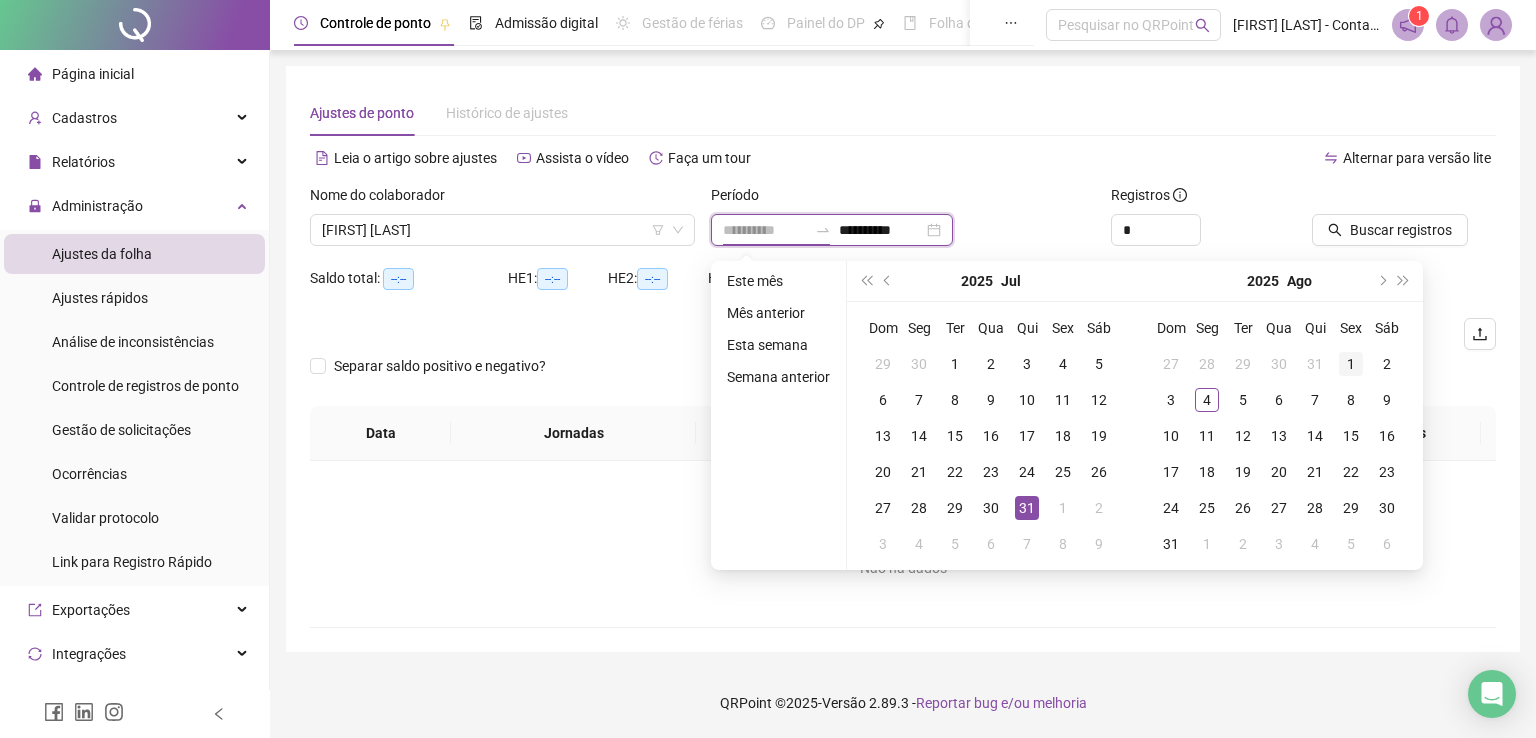 type on "**********" 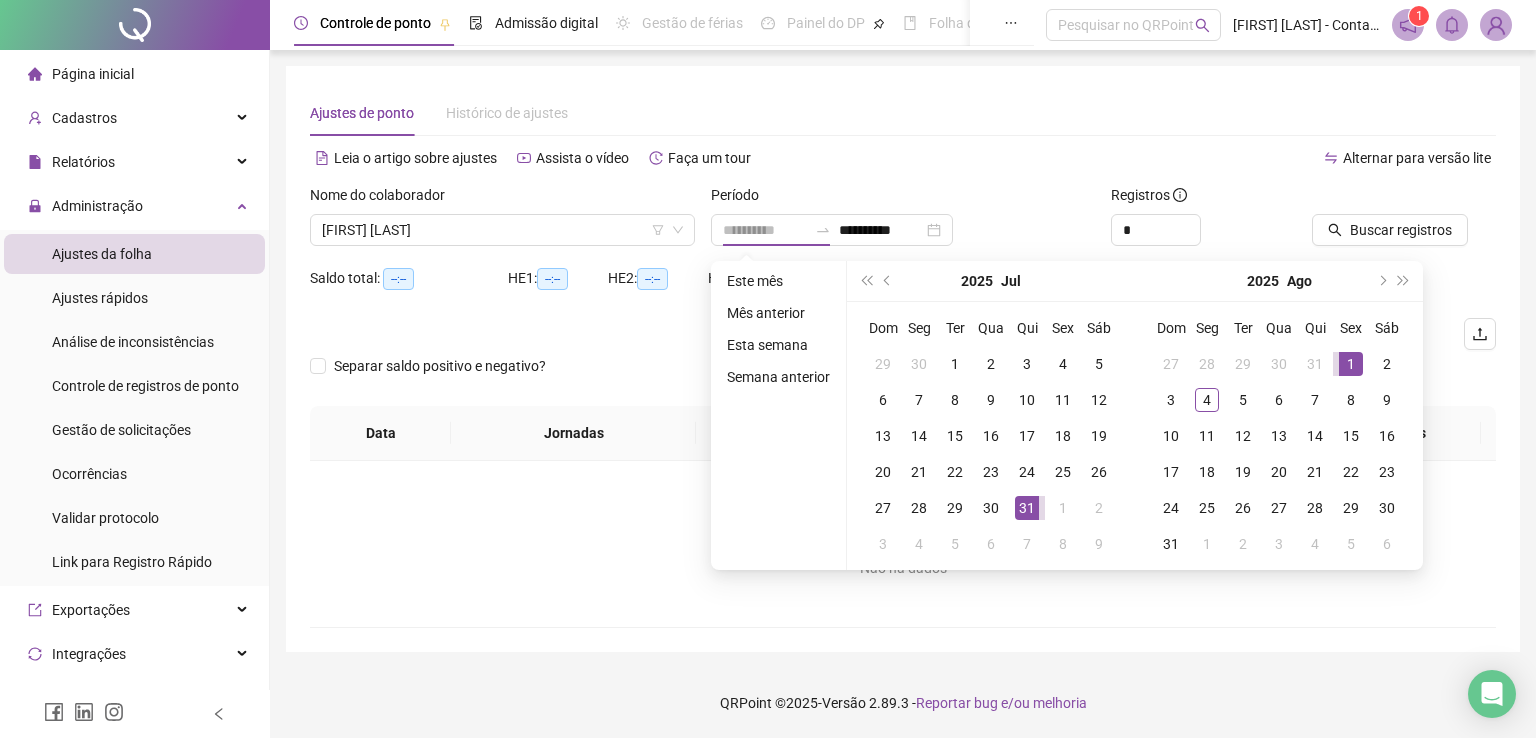click on "1" at bounding box center (1351, 364) 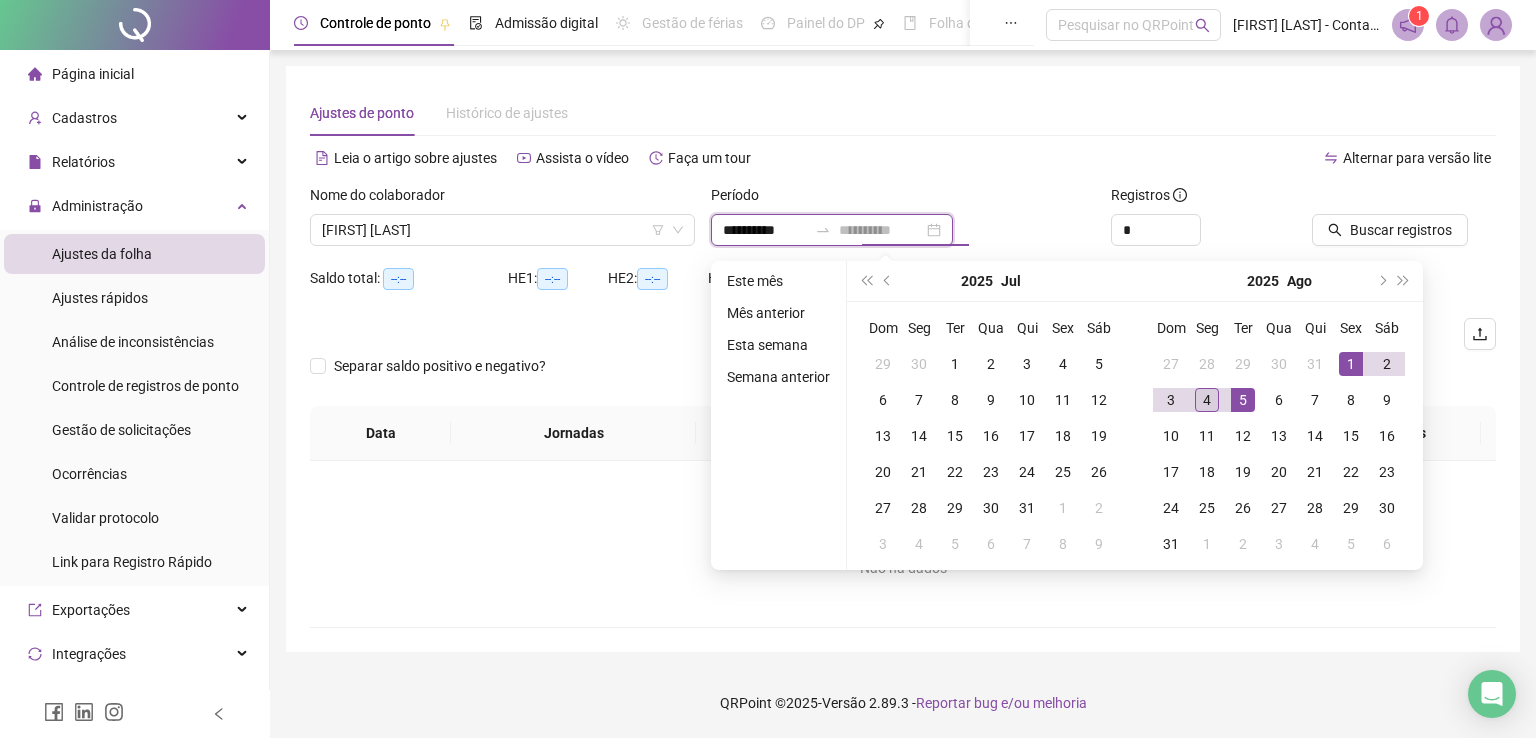 type on "**********" 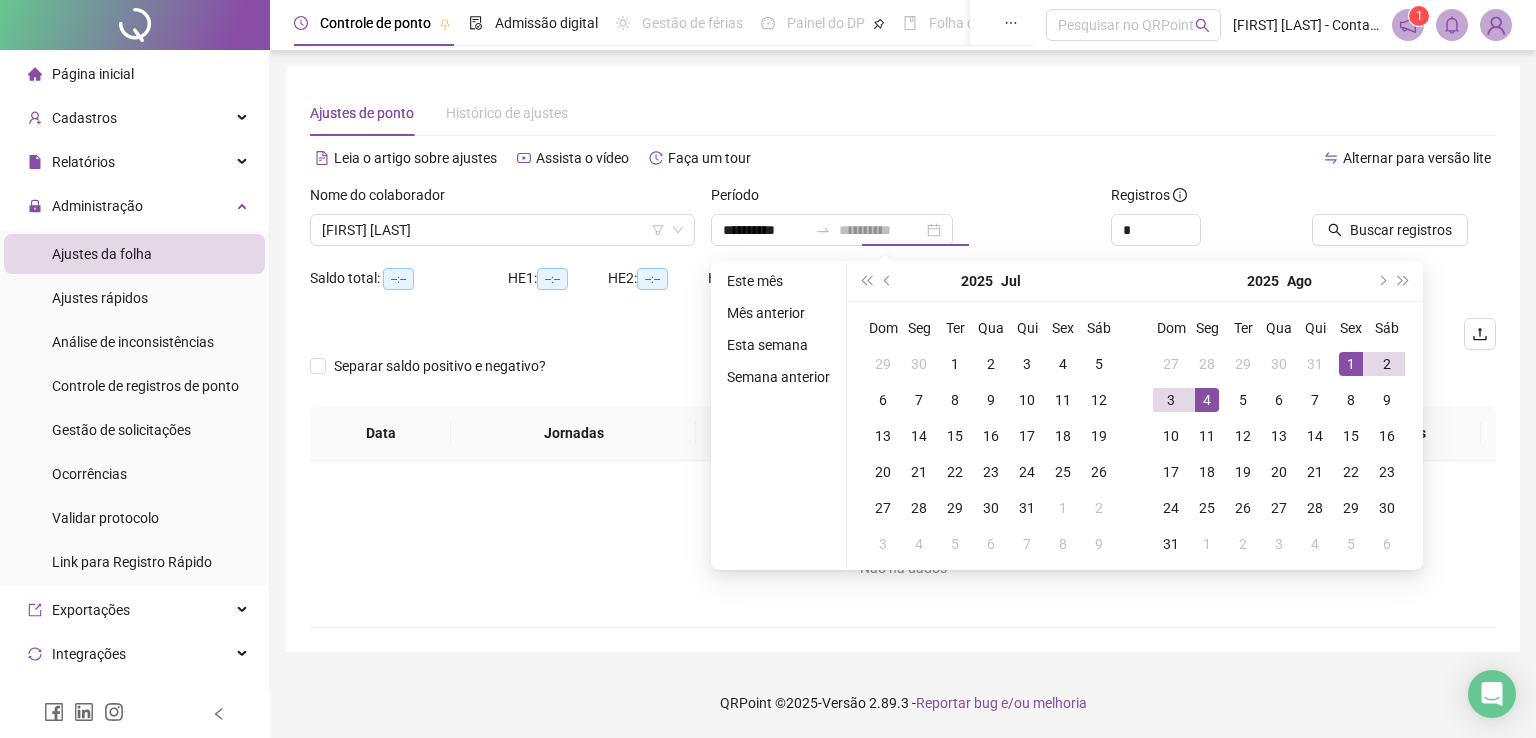 click on "4" at bounding box center (1207, 400) 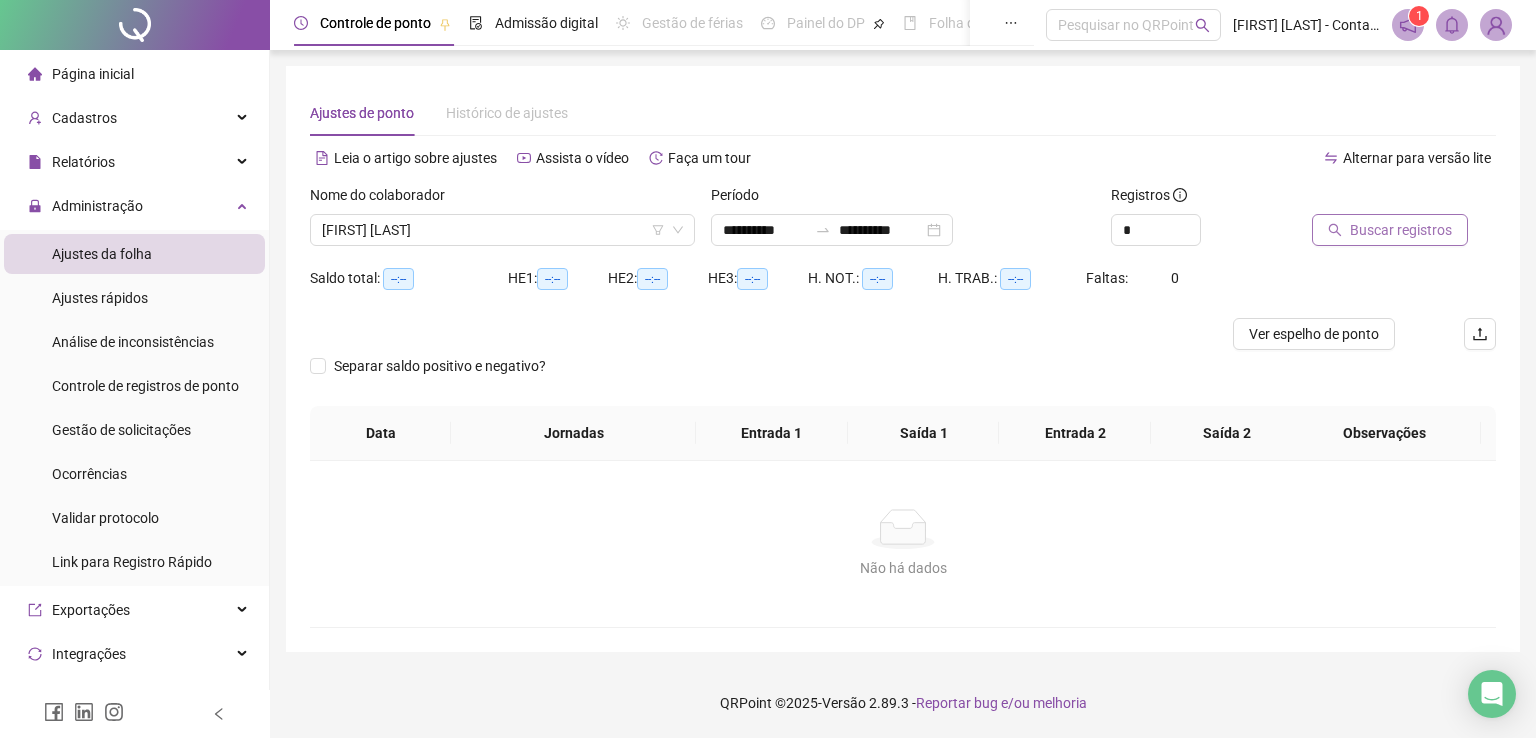 click on "Buscar registros" at bounding box center [1401, 230] 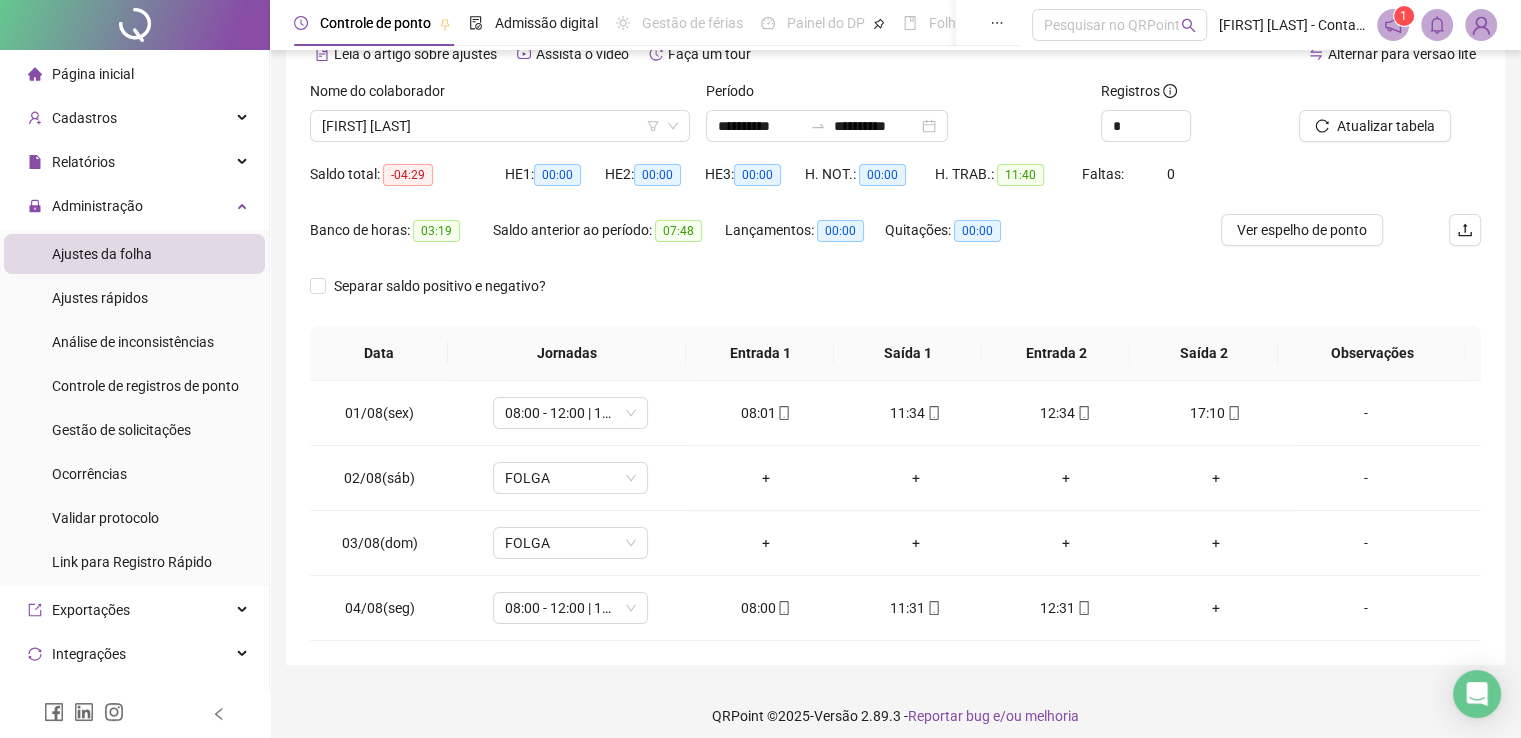 scroll, scrollTop: 16, scrollLeft: 0, axis: vertical 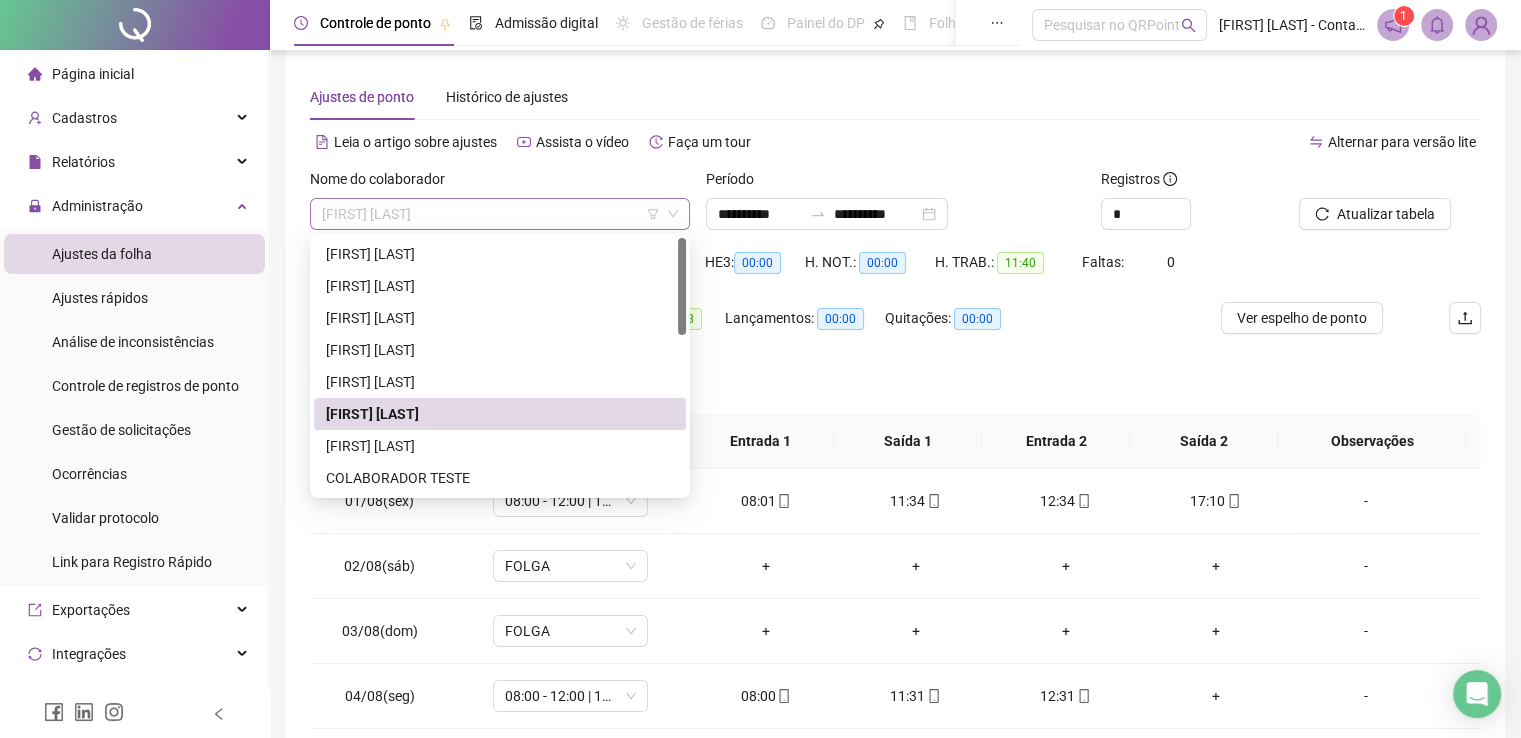 click on "[FIRST] [LAST]" at bounding box center [500, 214] 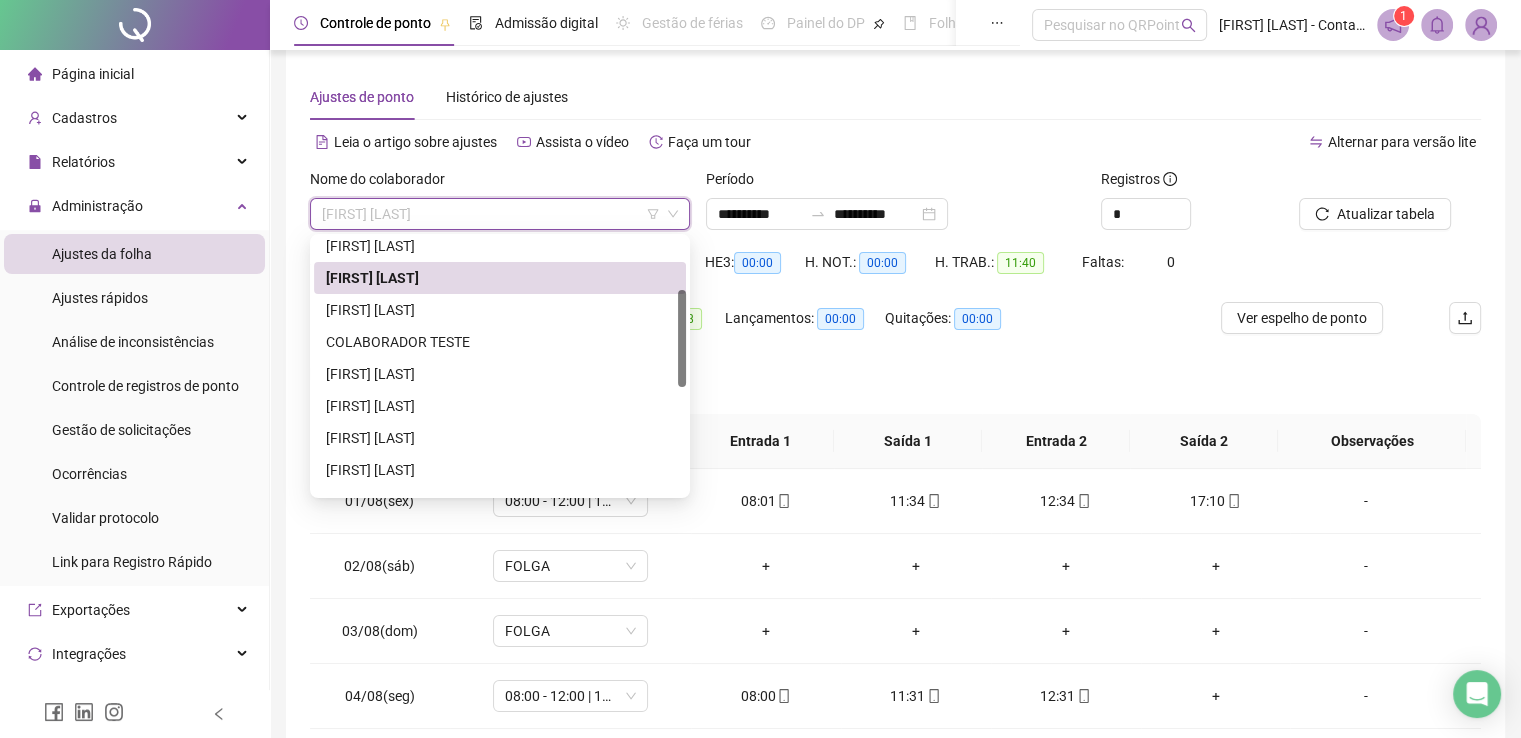 scroll, scrollTop: 171, scrollLeft: 0, axis: vertical 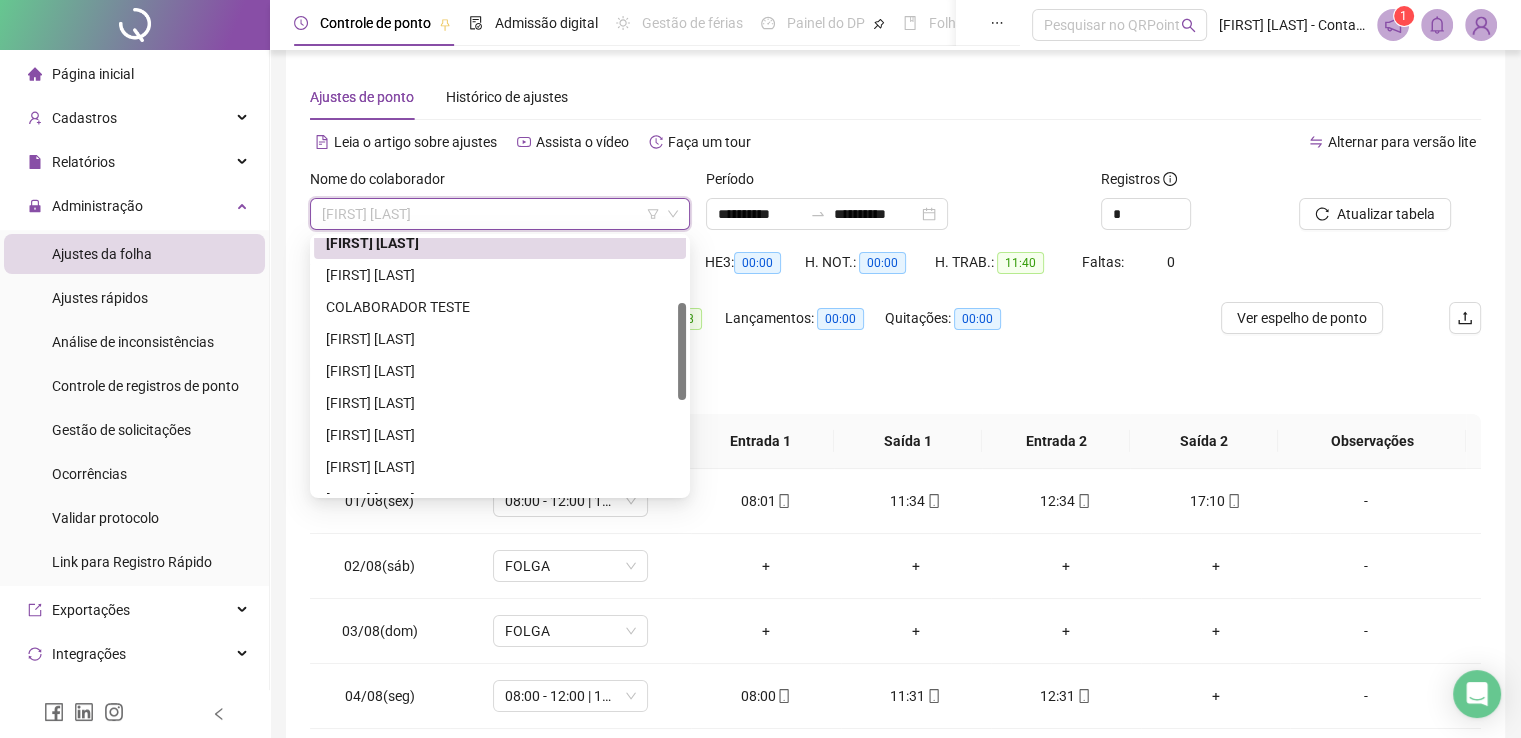 drag, startPoint x: 681, startPoint y: 303, endPoint x: 677, endPoint y: 373, distance: 70.11419 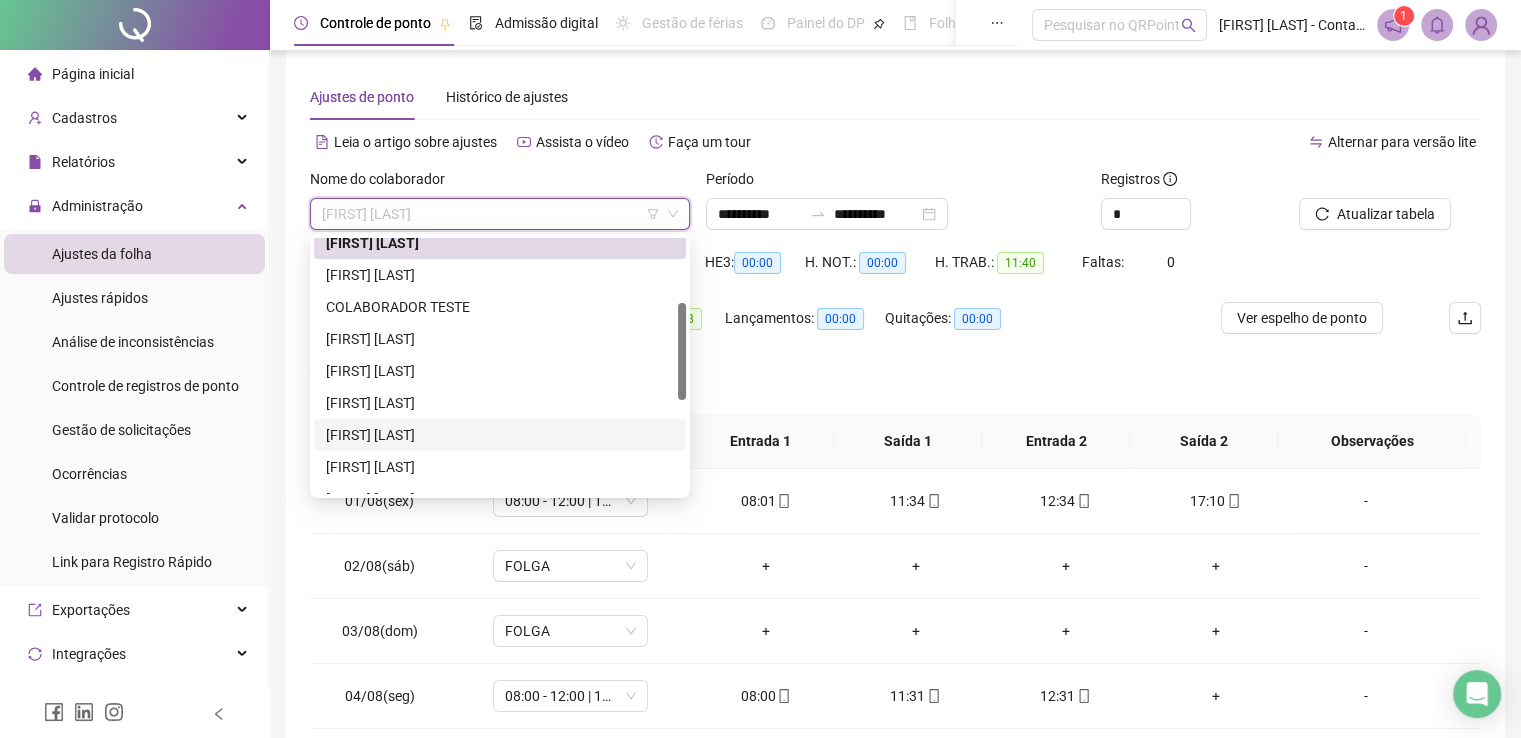 click on "[FIRST] [LAST]" at bounding box center [500, 435] 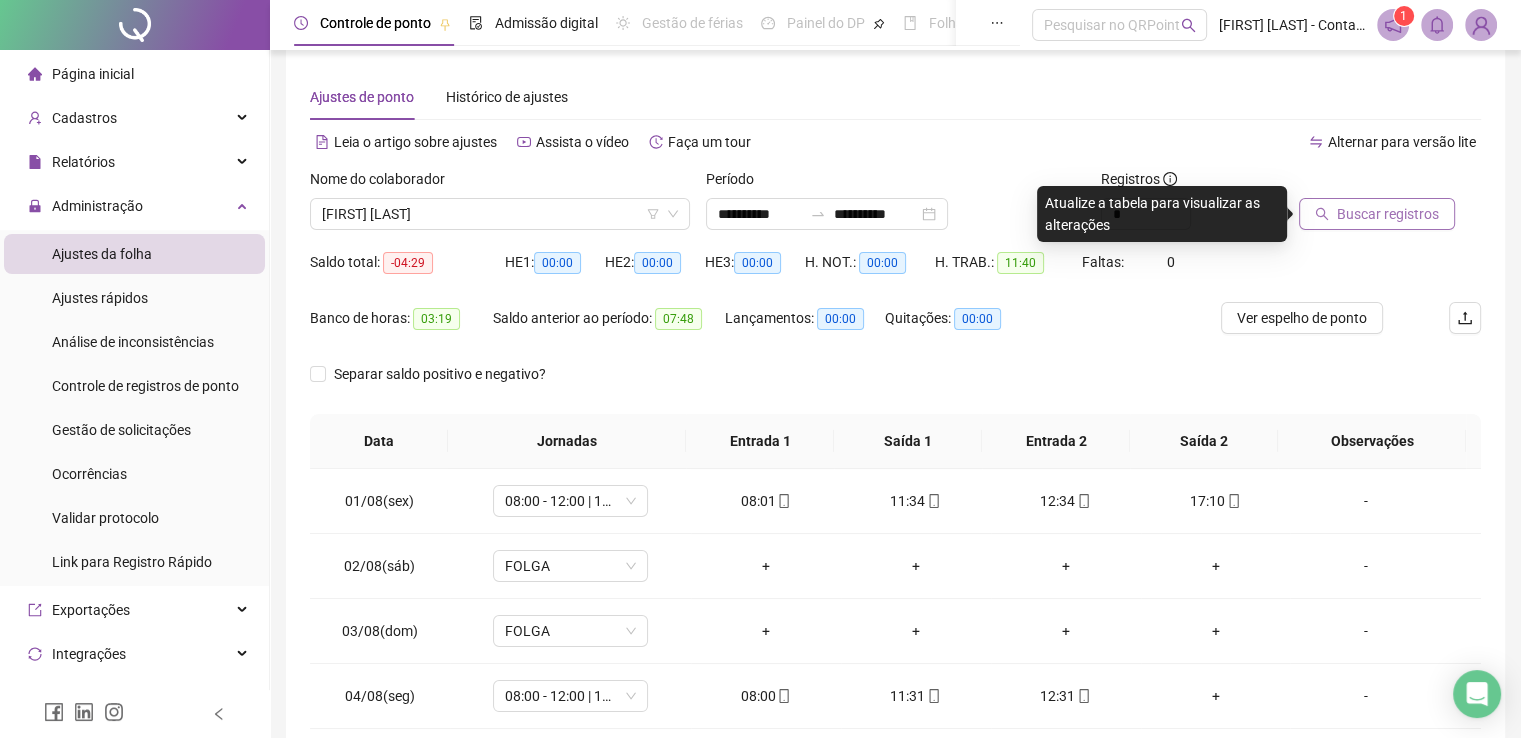 click on "Buscar registros" at bounding box center (1388, 214) 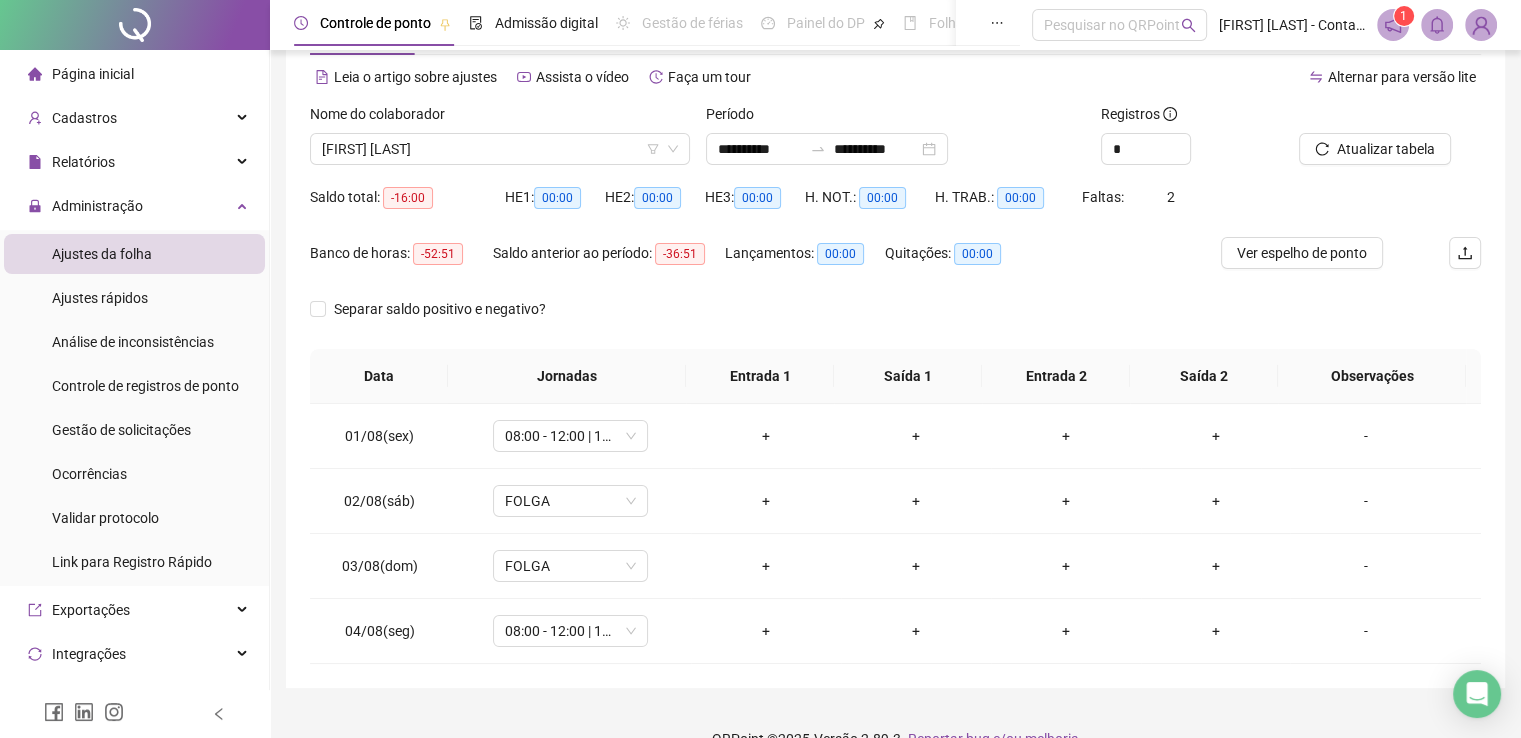 scroll, scrollTop: 116, scrollLeft: 0, axis: vertical 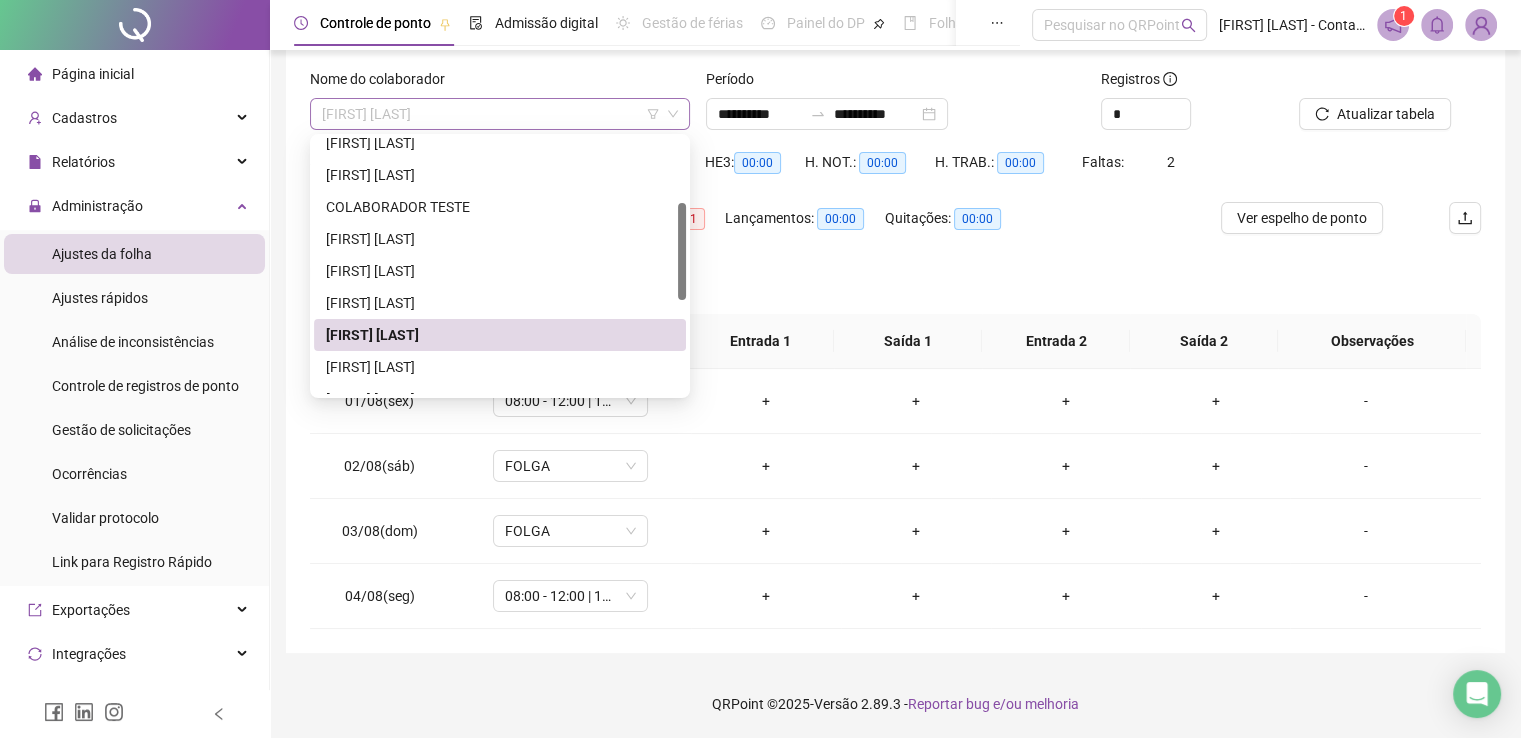 click on "[FIRST] [LAST]" at bounding box center (500, 114) 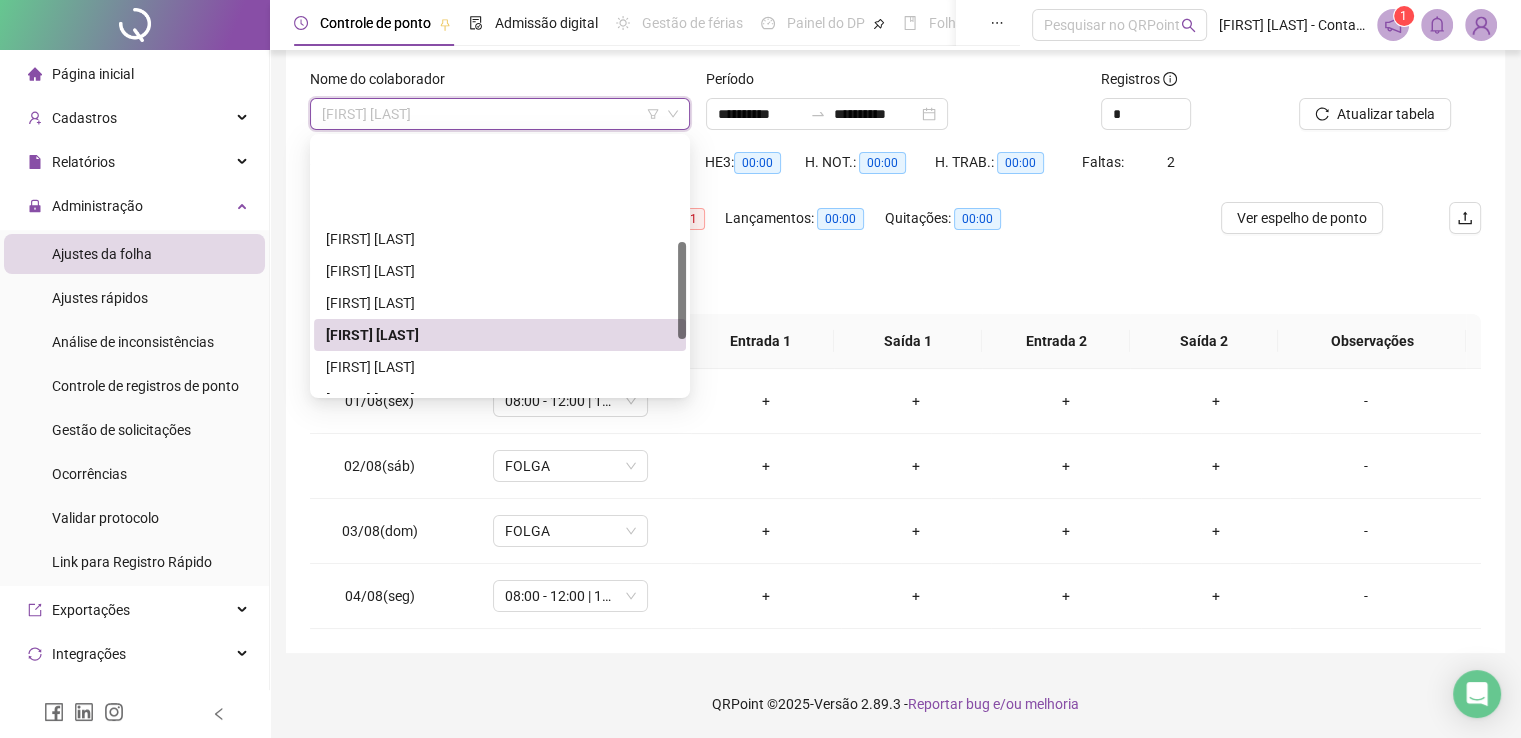 scroll, scrollTop: 271, scrollLeft: 0, axis: vertical 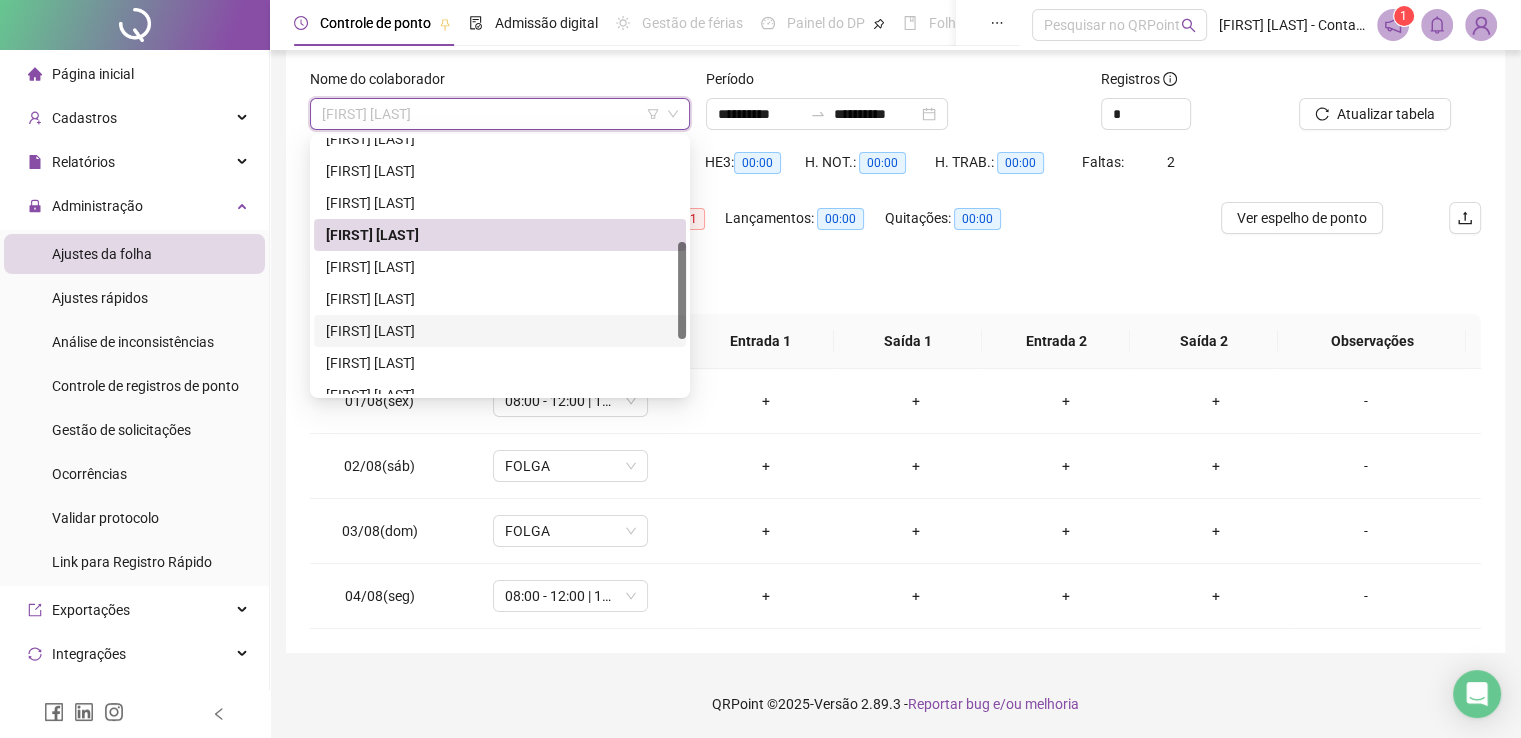 click on "[FIRST] [LAST]" at bounding box center (500, 331) 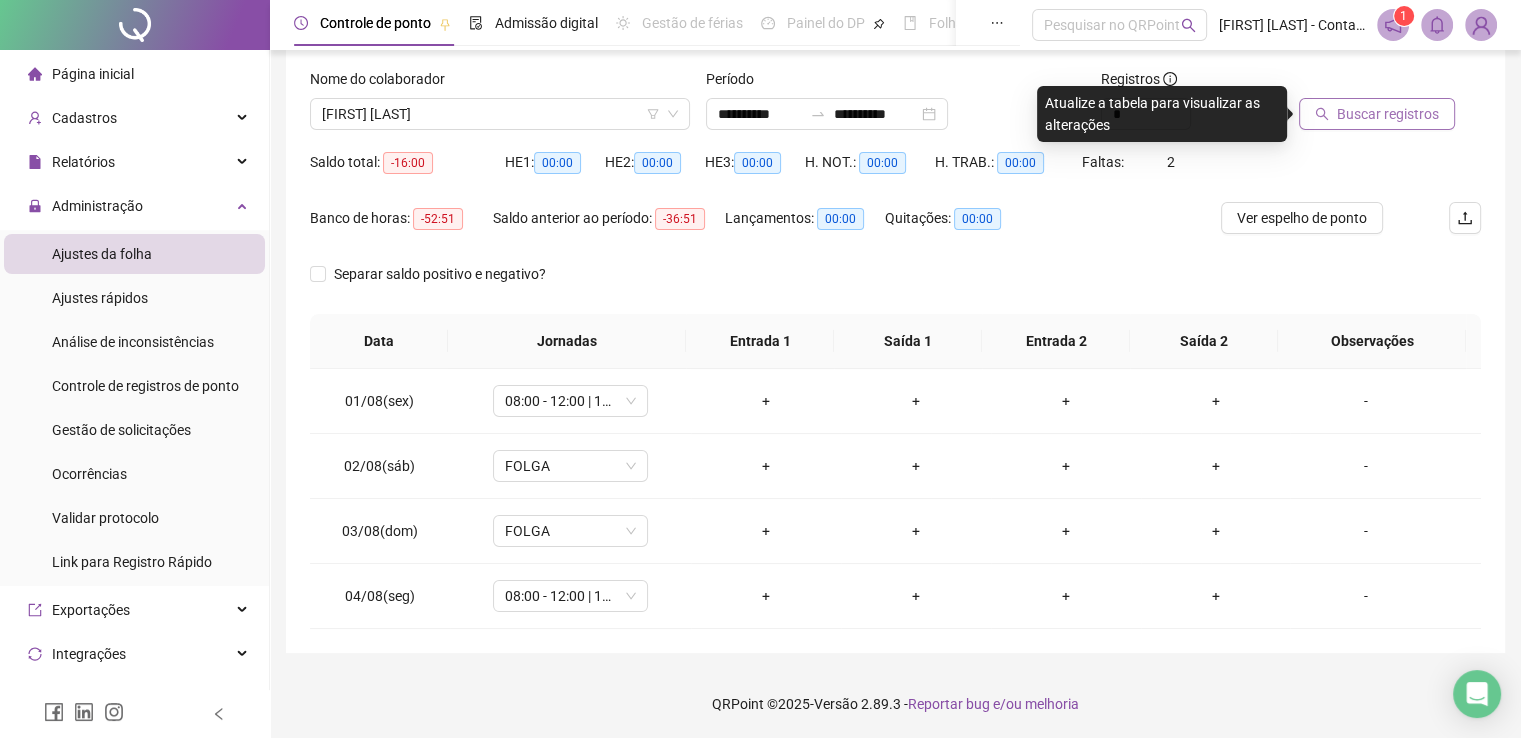 click on "Buscar registros" at bounding box center [1388, 114] 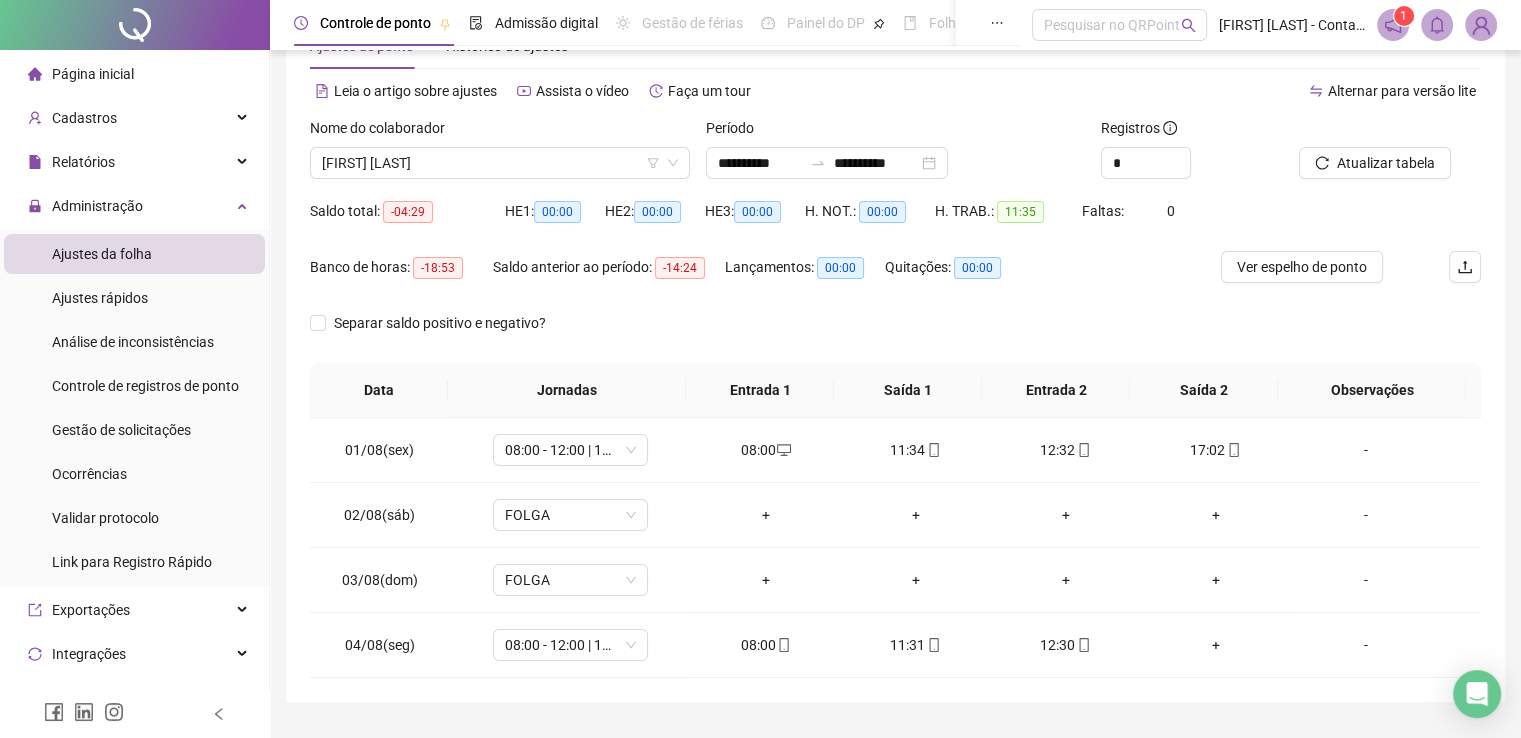 scroll, scrollTop: 116, scrollLeft: 0, axis: vertical 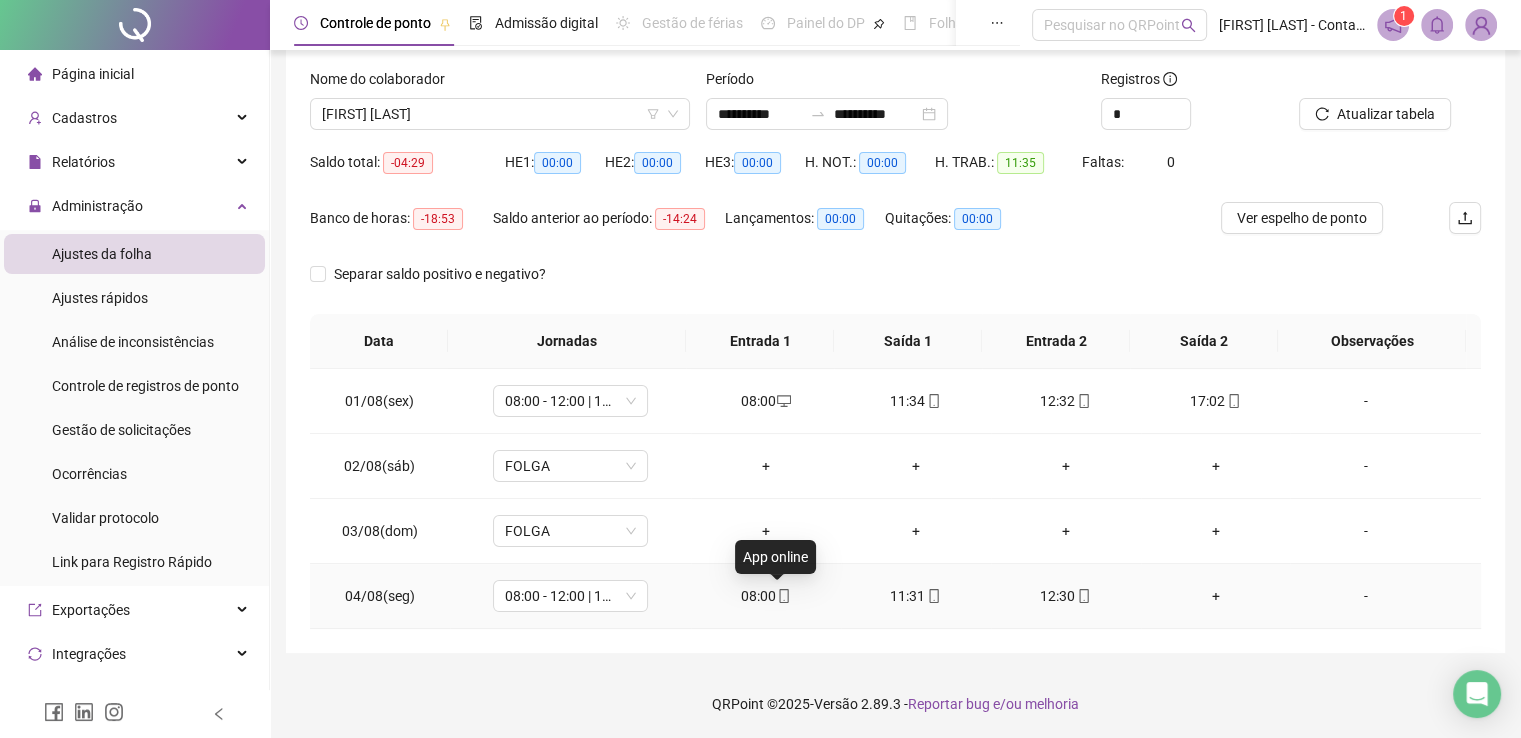 click 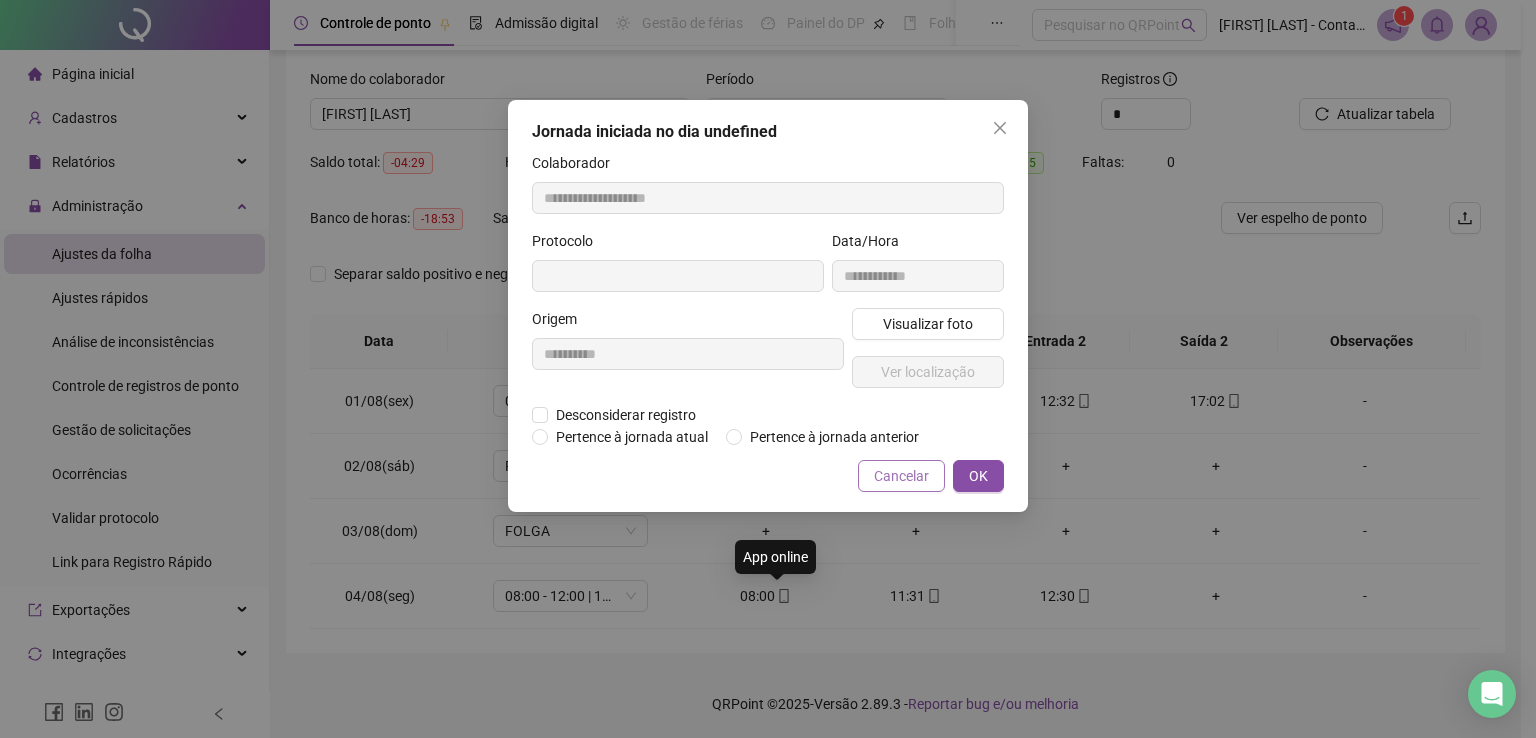 type on "**********" 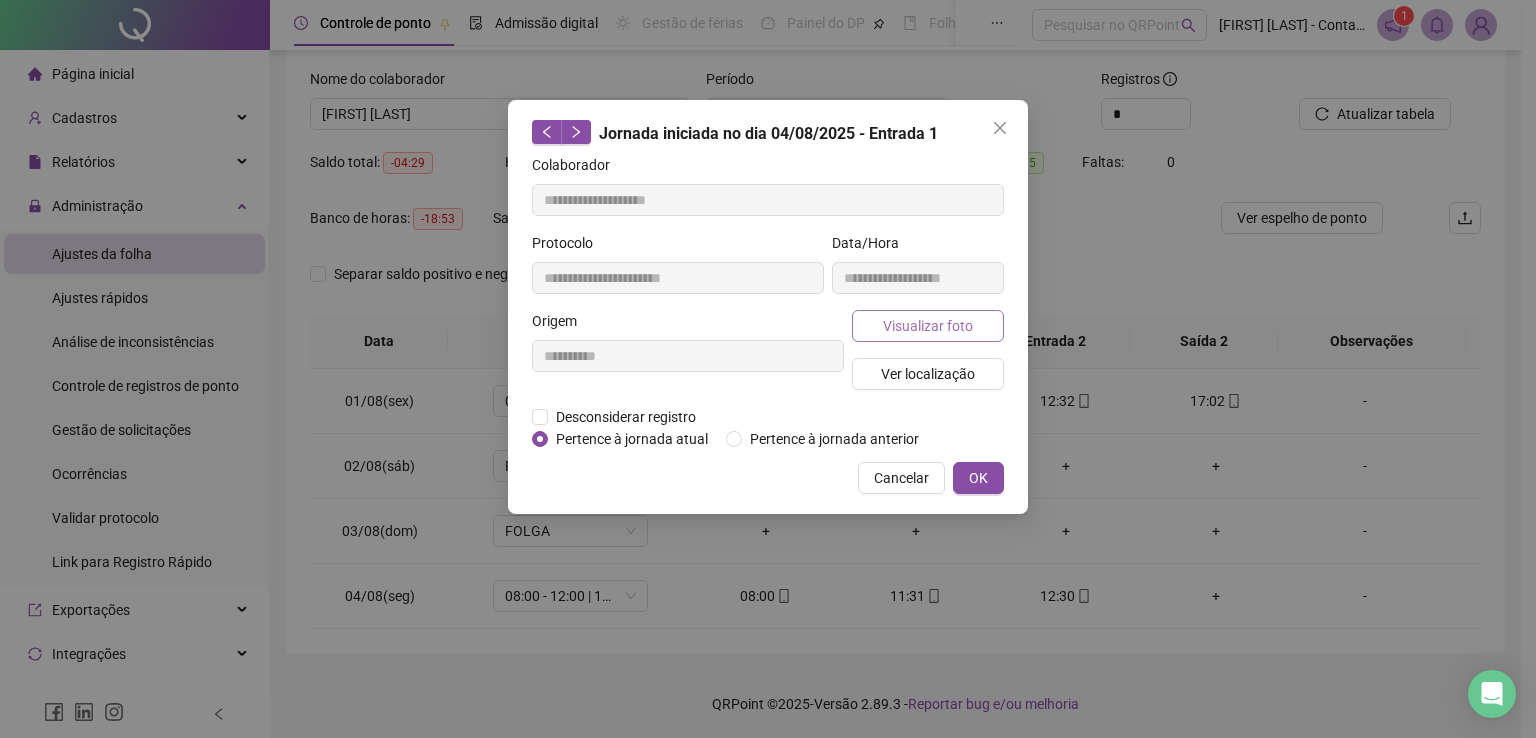 click on "Visualizar foto" at bounding box center [928, 326] 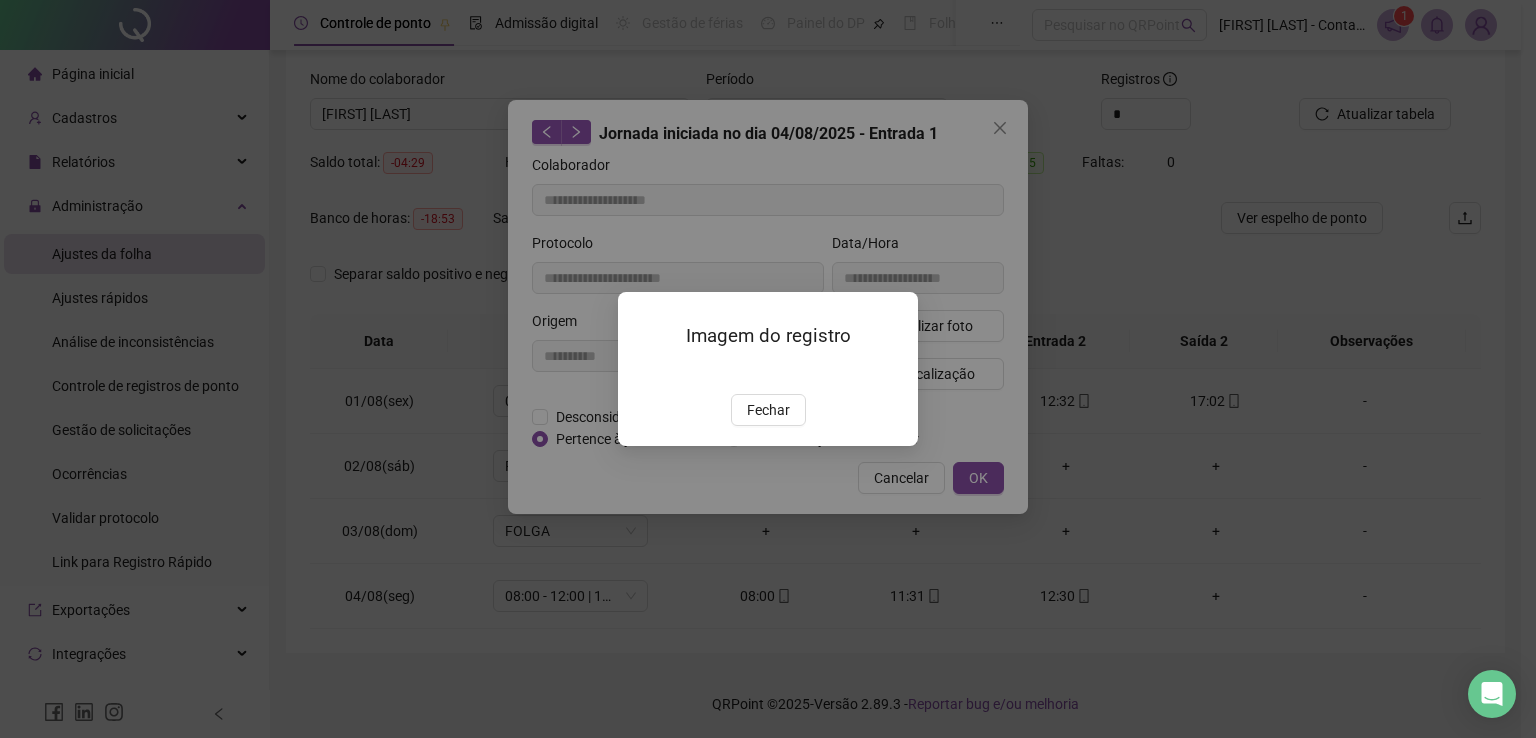click on "Fechar" at bounding box center [768, 410] 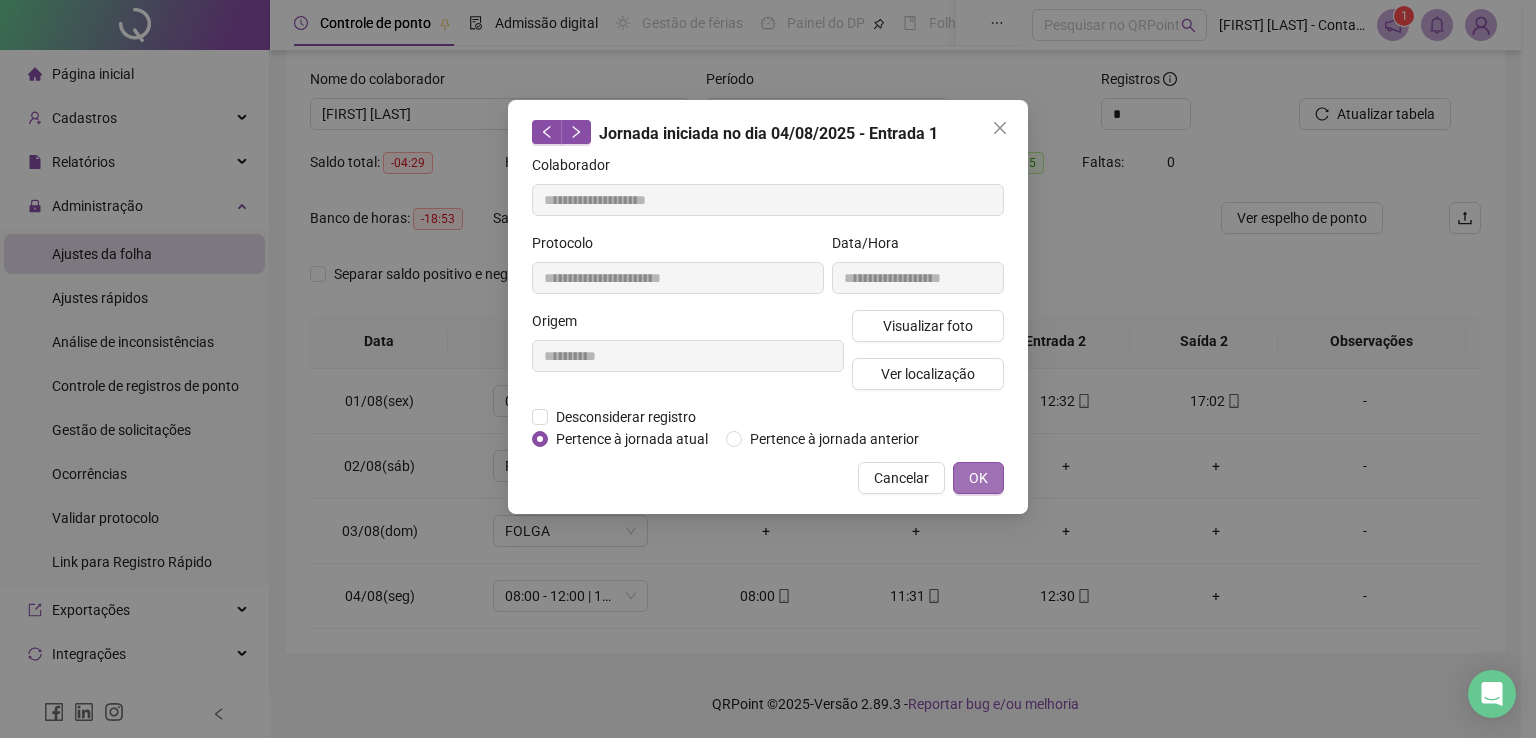 click on "OK" at bounding box center (978, 478) 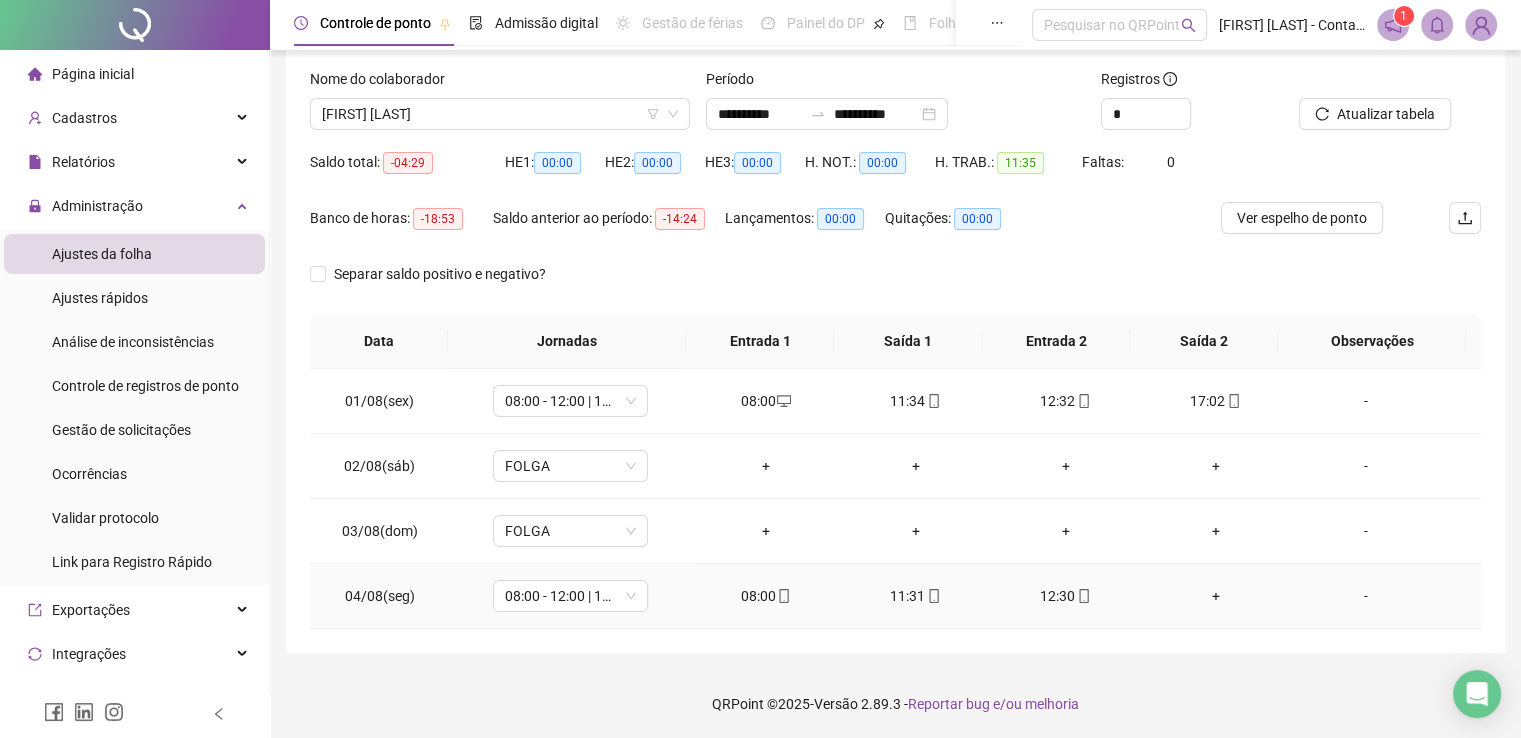 click 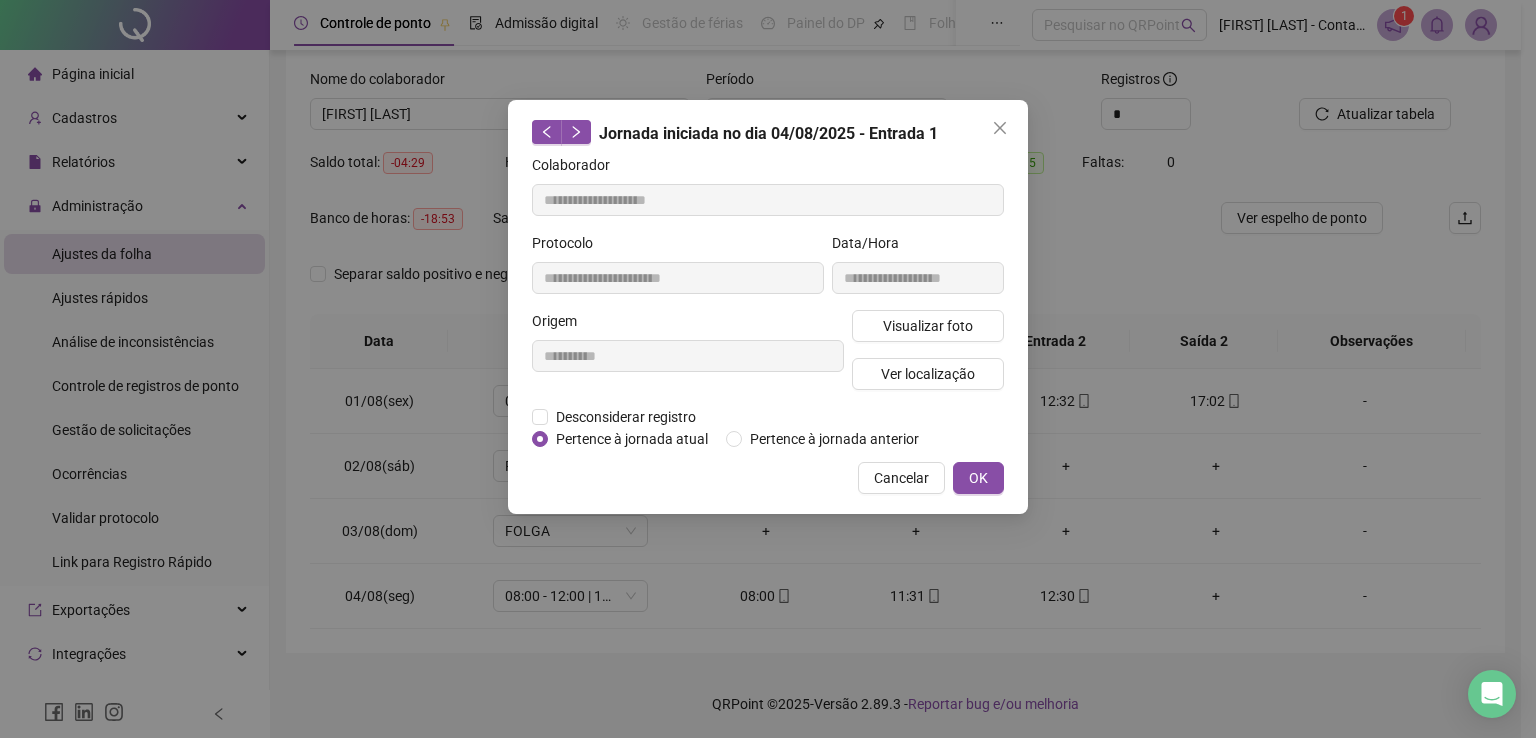 type on "**********" 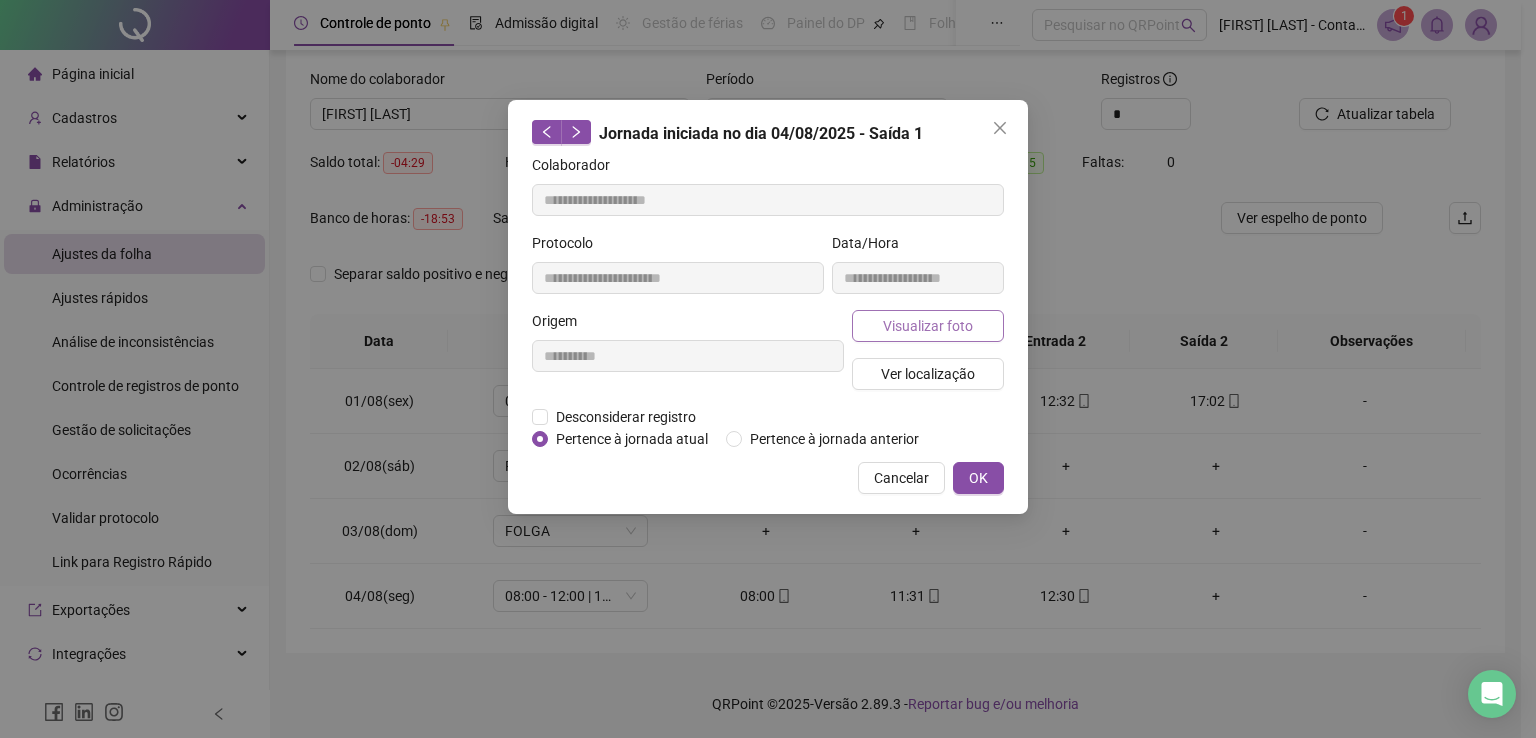 click on "Visualizar foto" at bounding box center (928, 326) 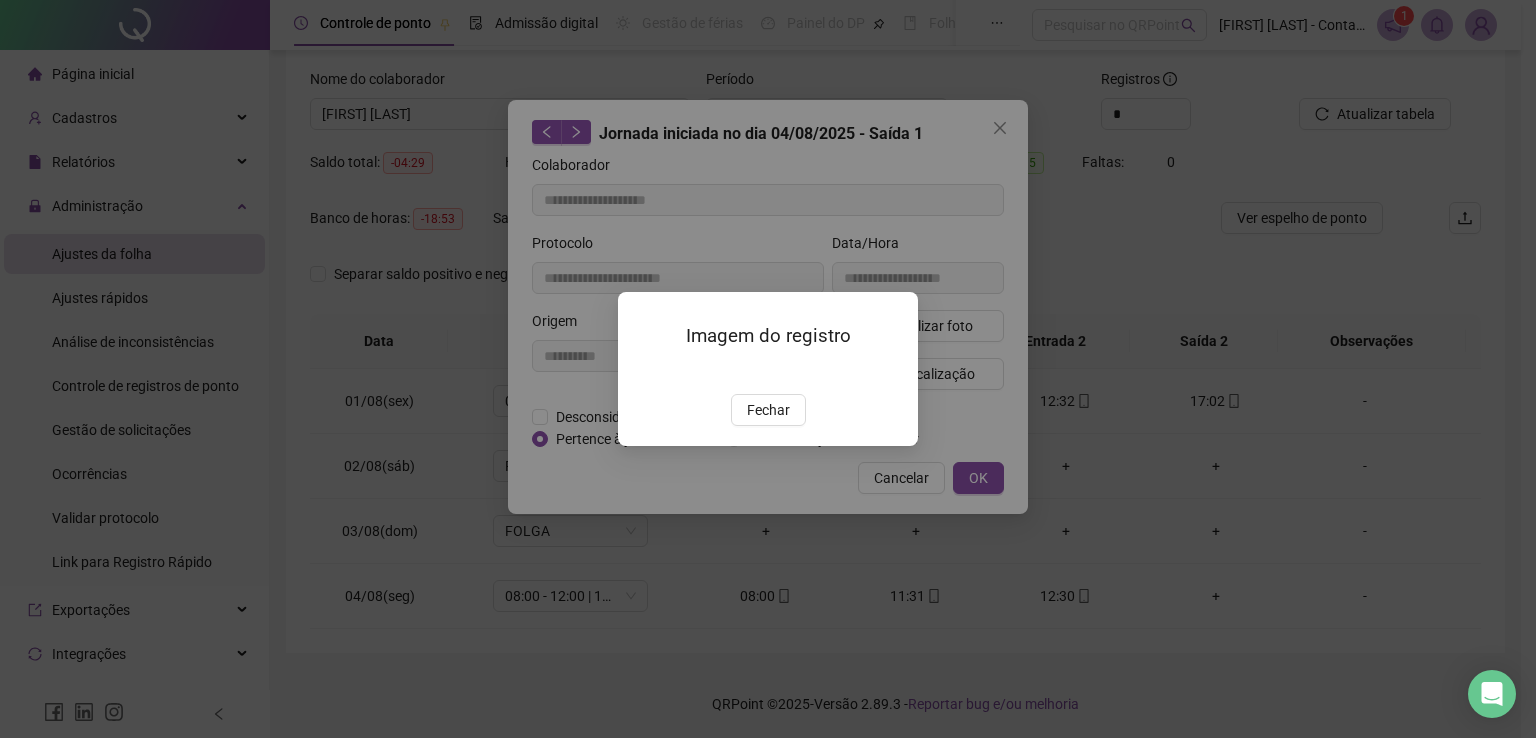 click on "Fechar" at bounding box center [768, 410] 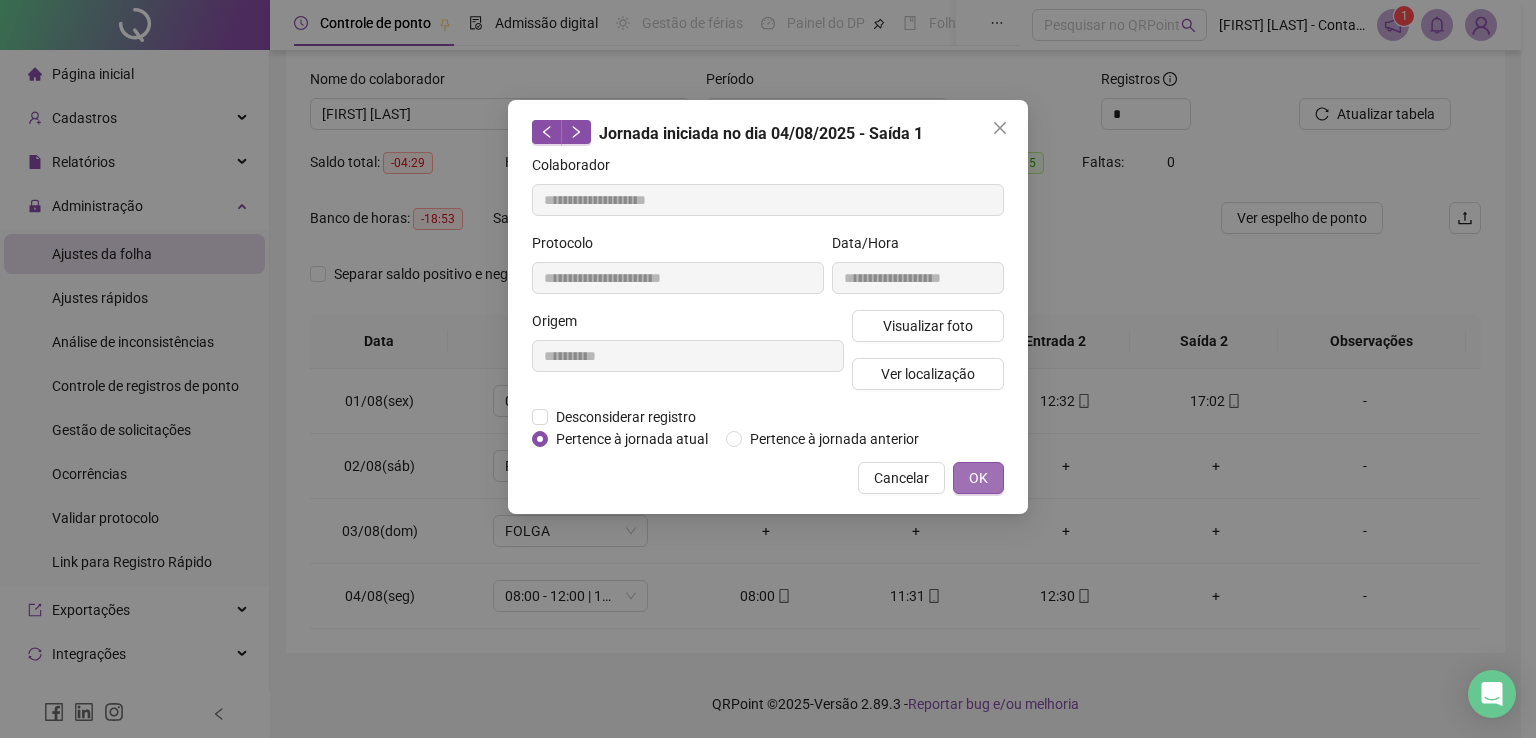click on "OK" at bounding box center [978, 478] 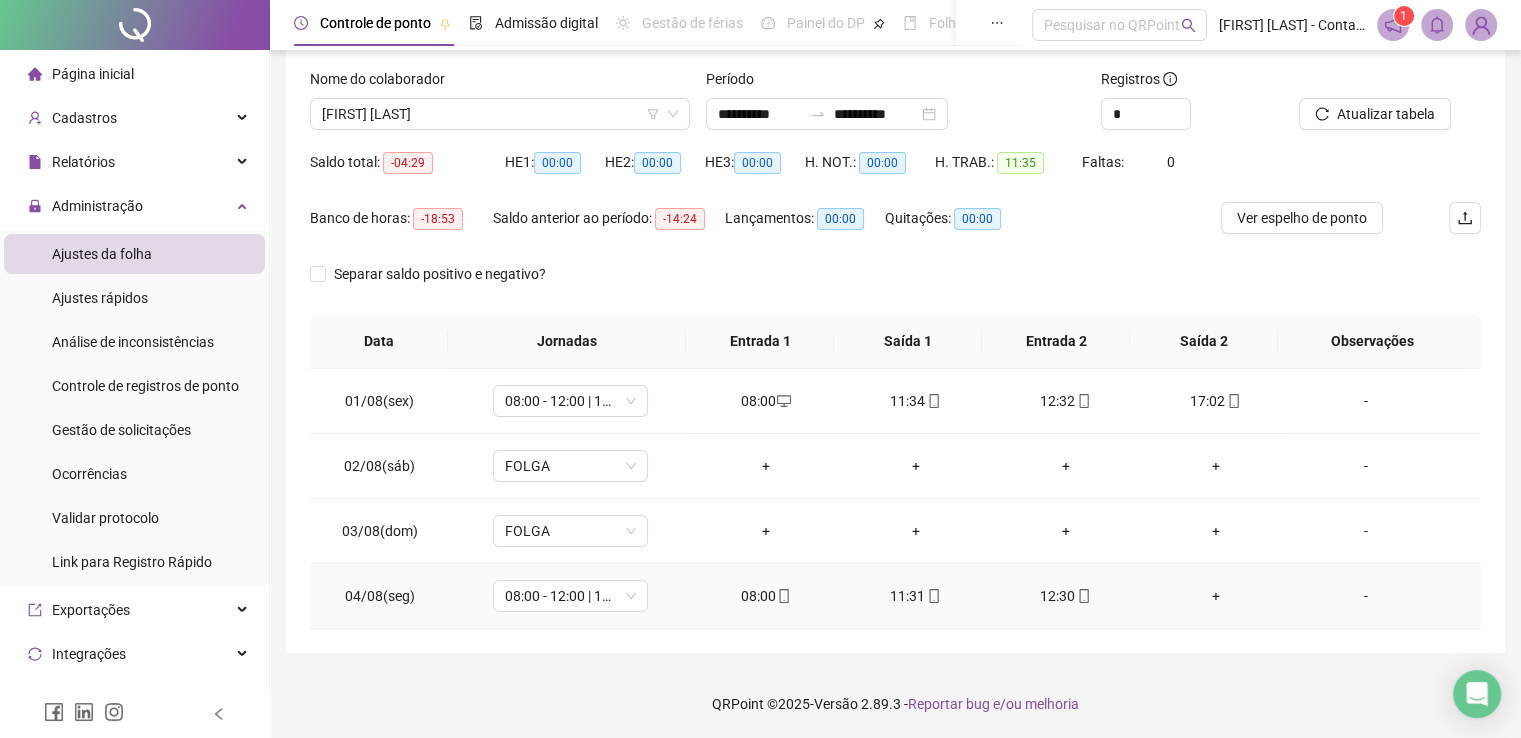 click 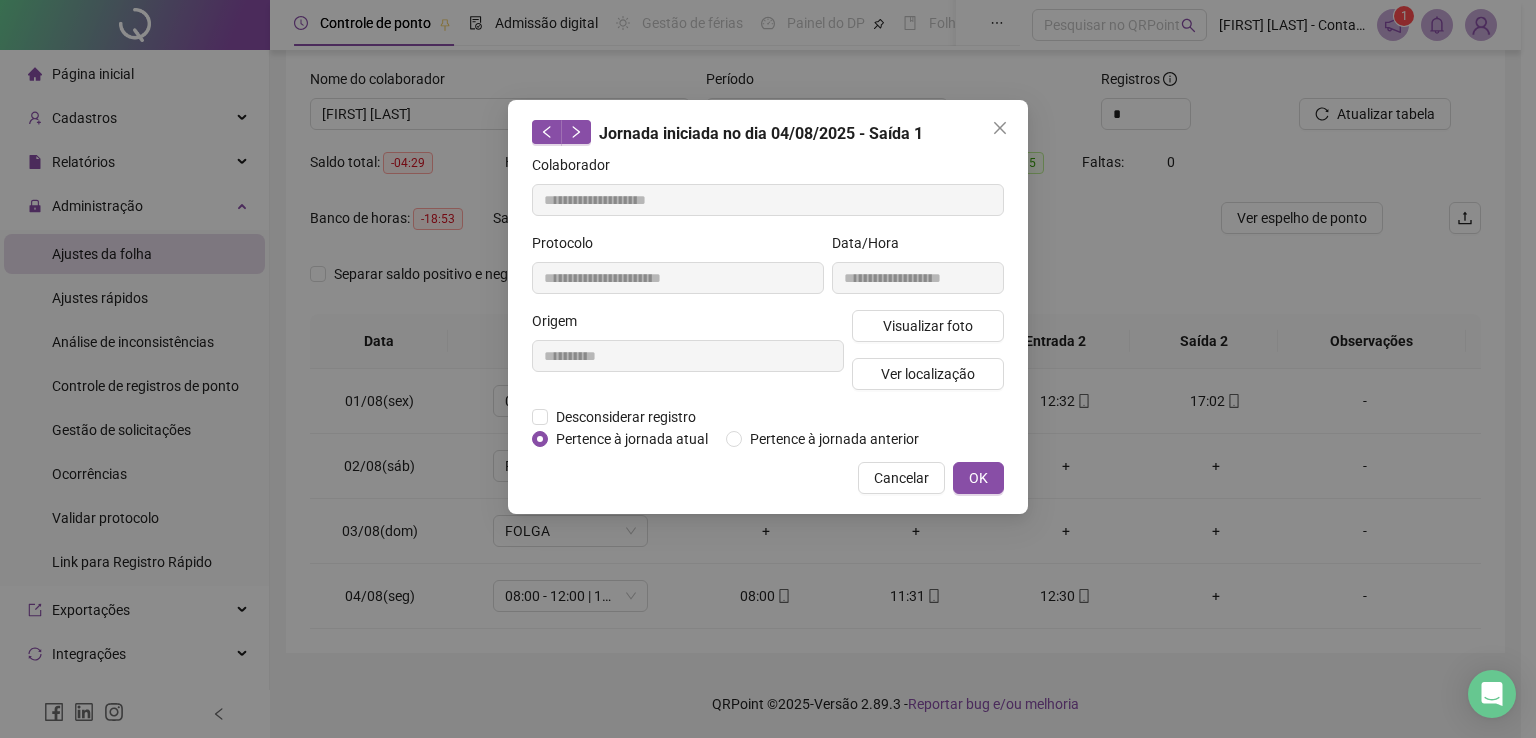 type on "**********" 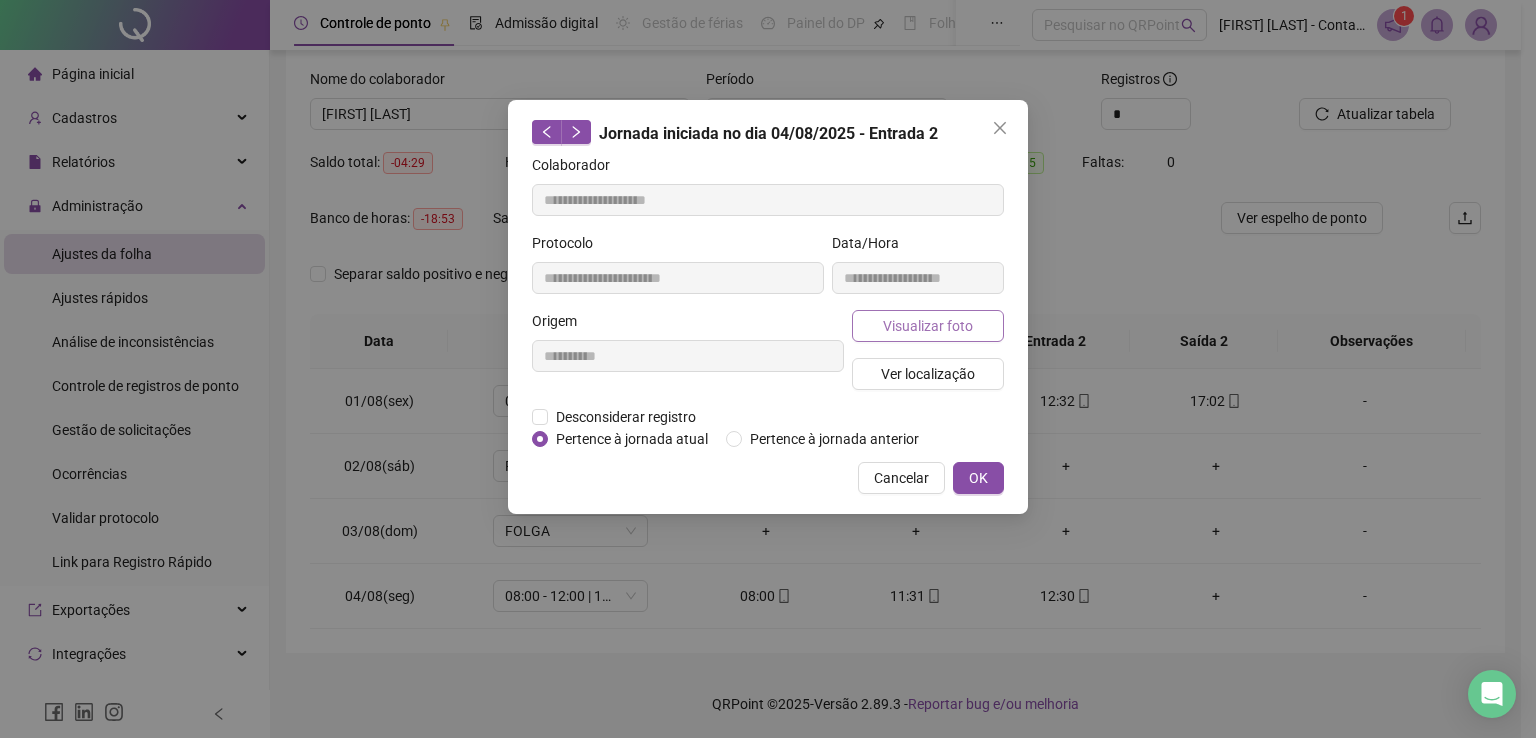 click on "Visualizar foto" at bounding box center (928, 326) 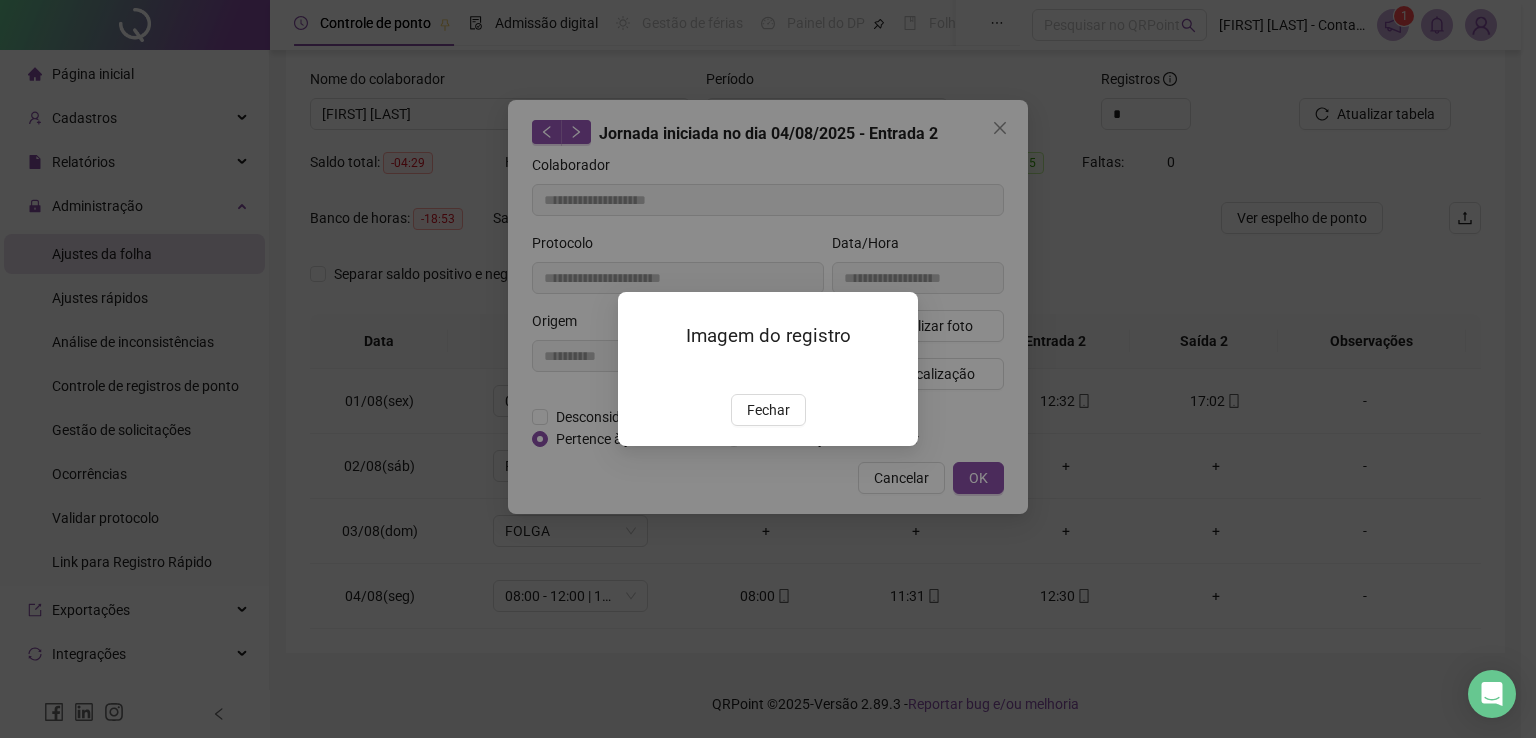 click on "Fechar" at bounding box center [768, 410] 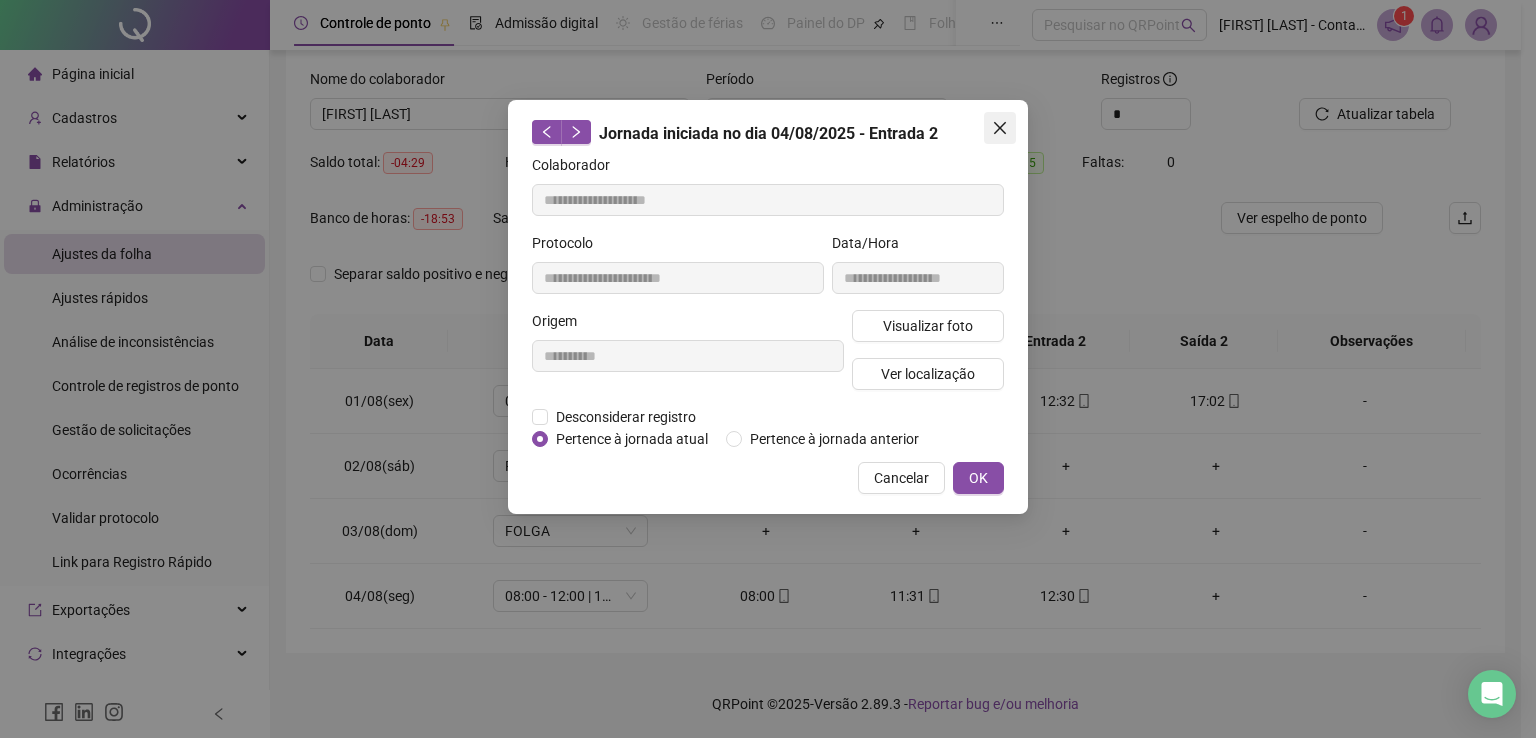 click 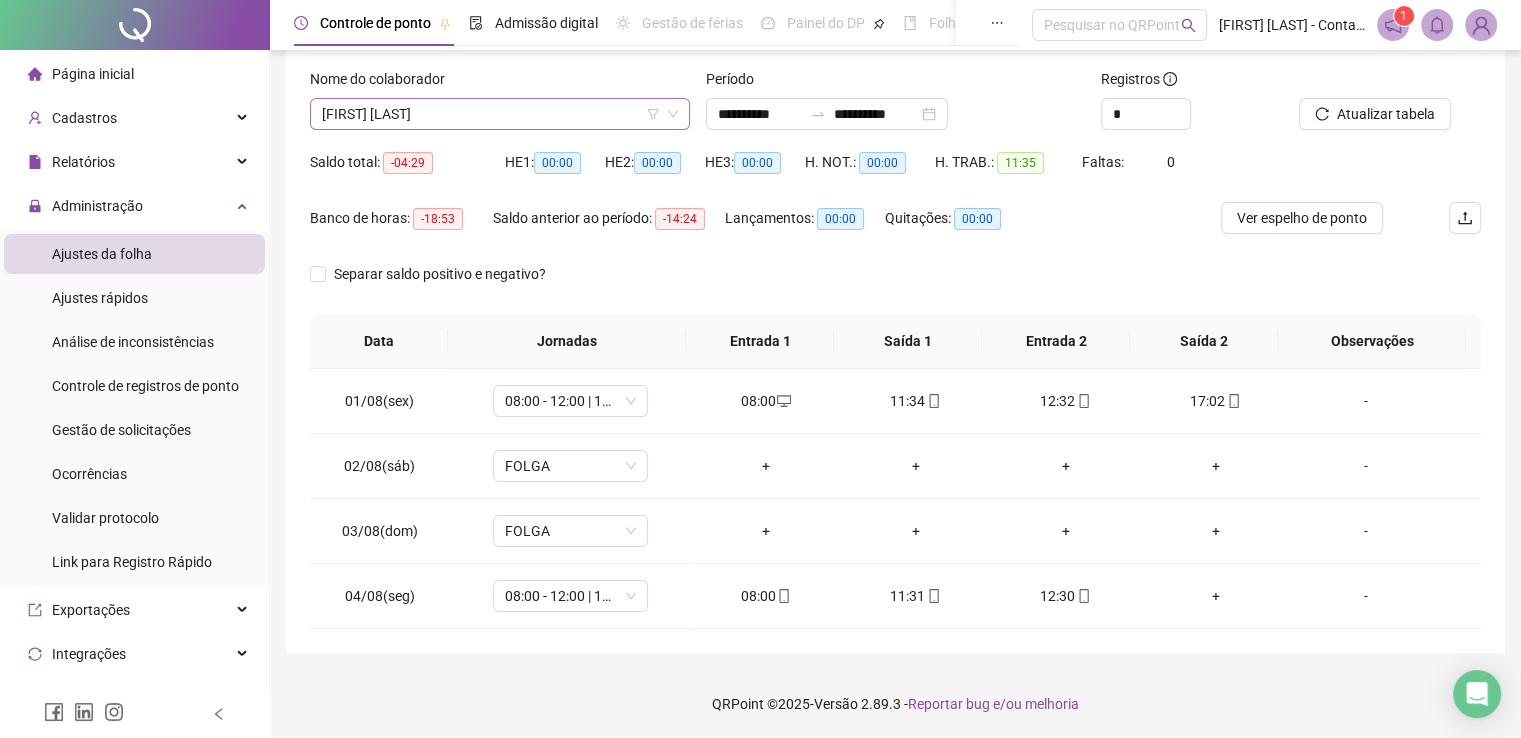 click on "[FIRST] [LAST]" at bounding box center [500, 114] 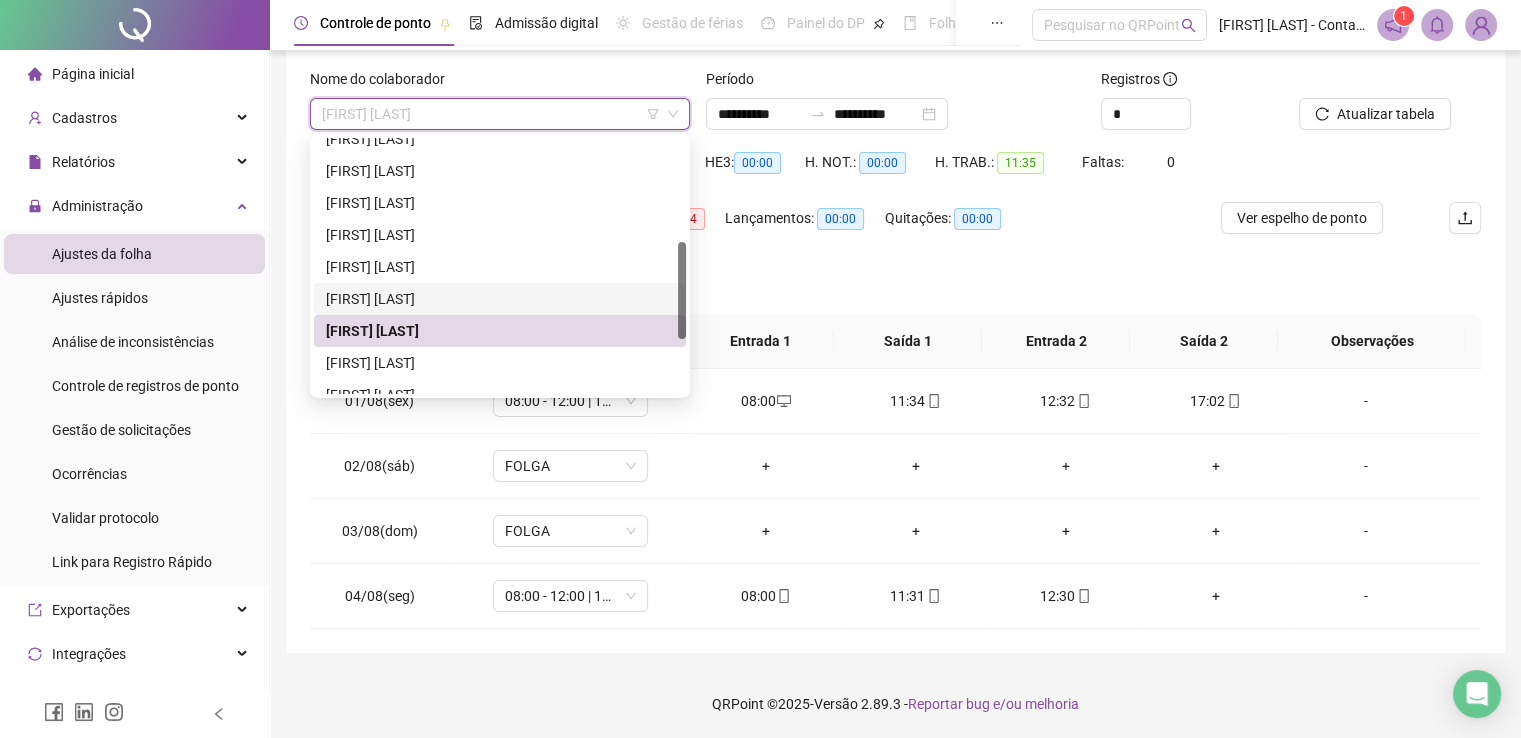 scroll, scrollTop: 371, scrollLeft: 0, axis: vertical 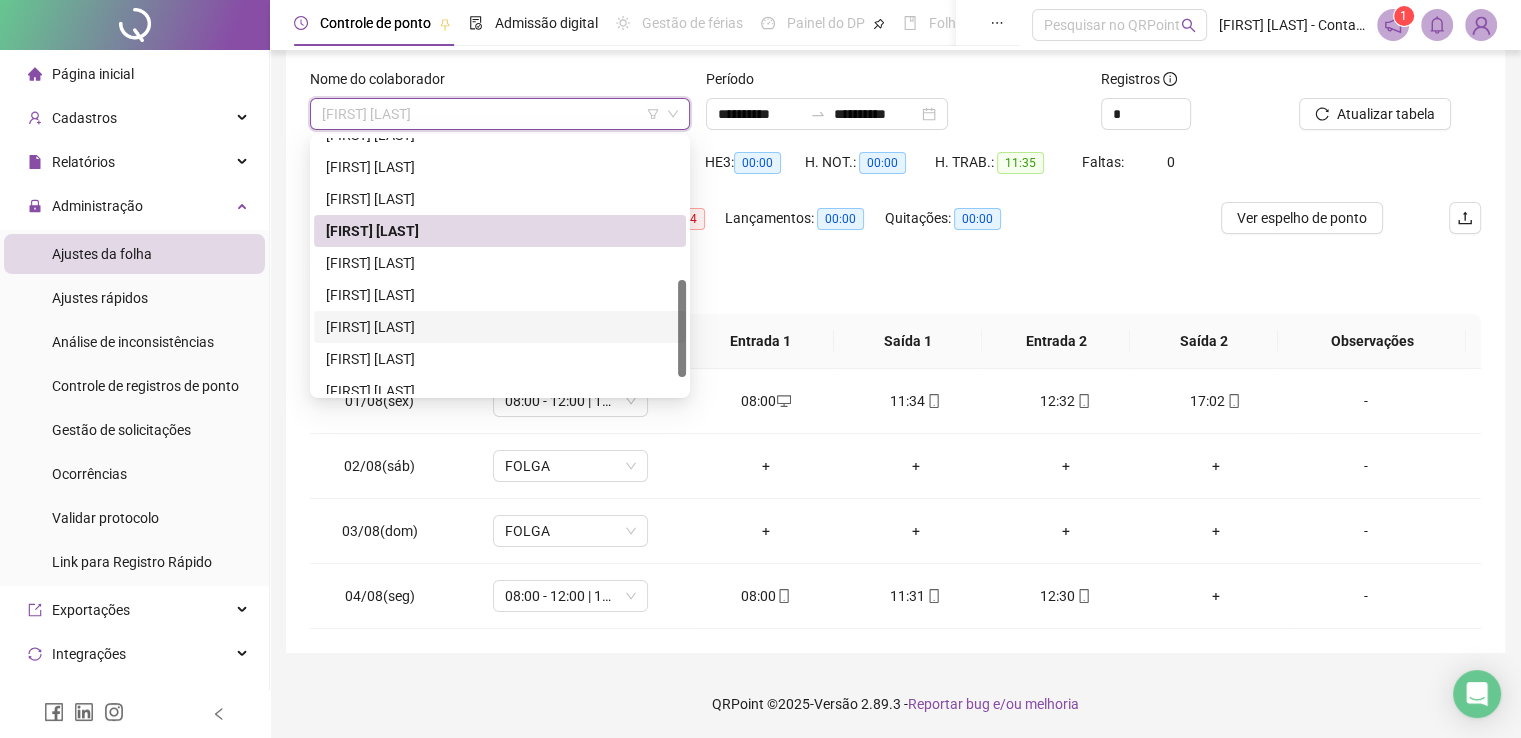 click on "[FIRST] [LAST]" at bounding box center [500, 327] 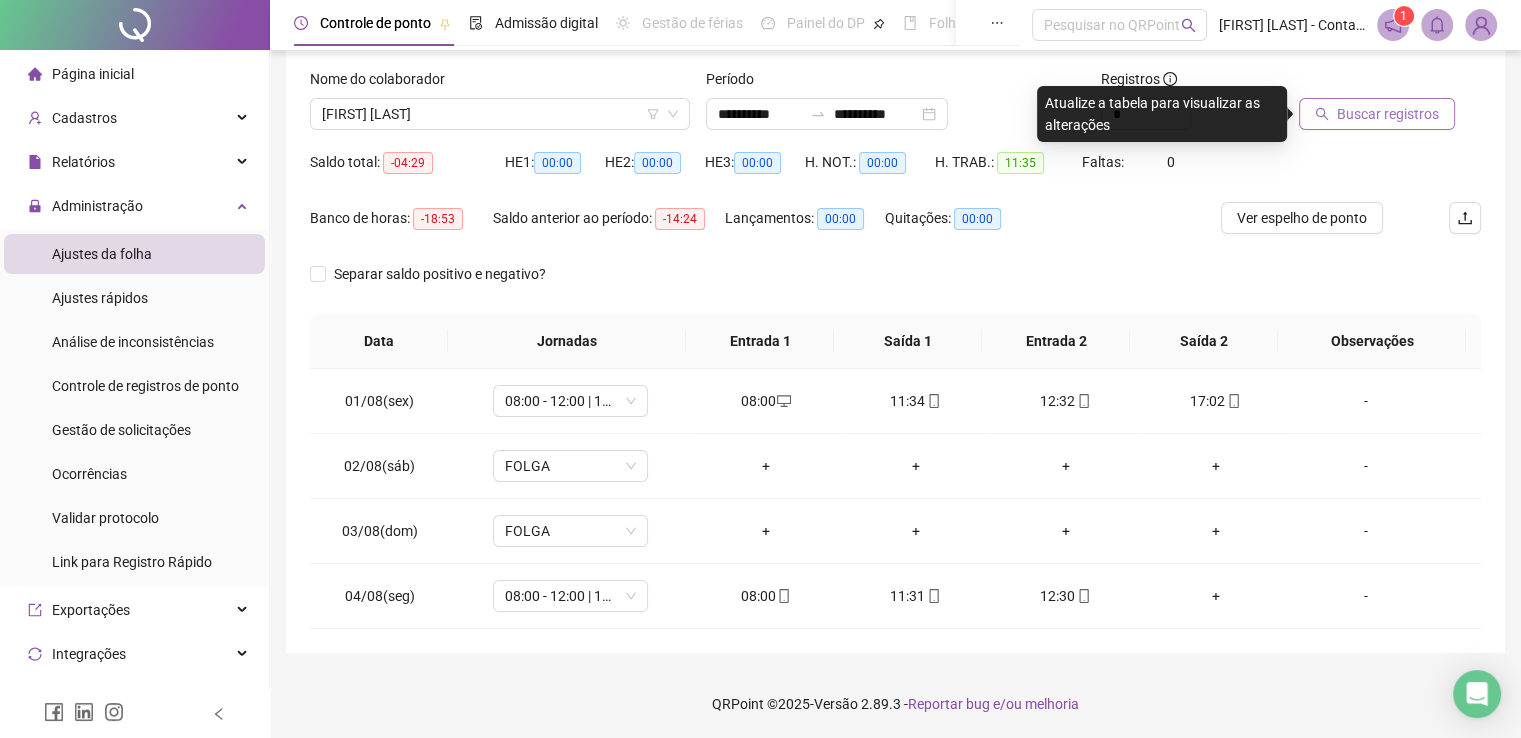 click on "Buscar registros" at bounding box center (1388, 114) 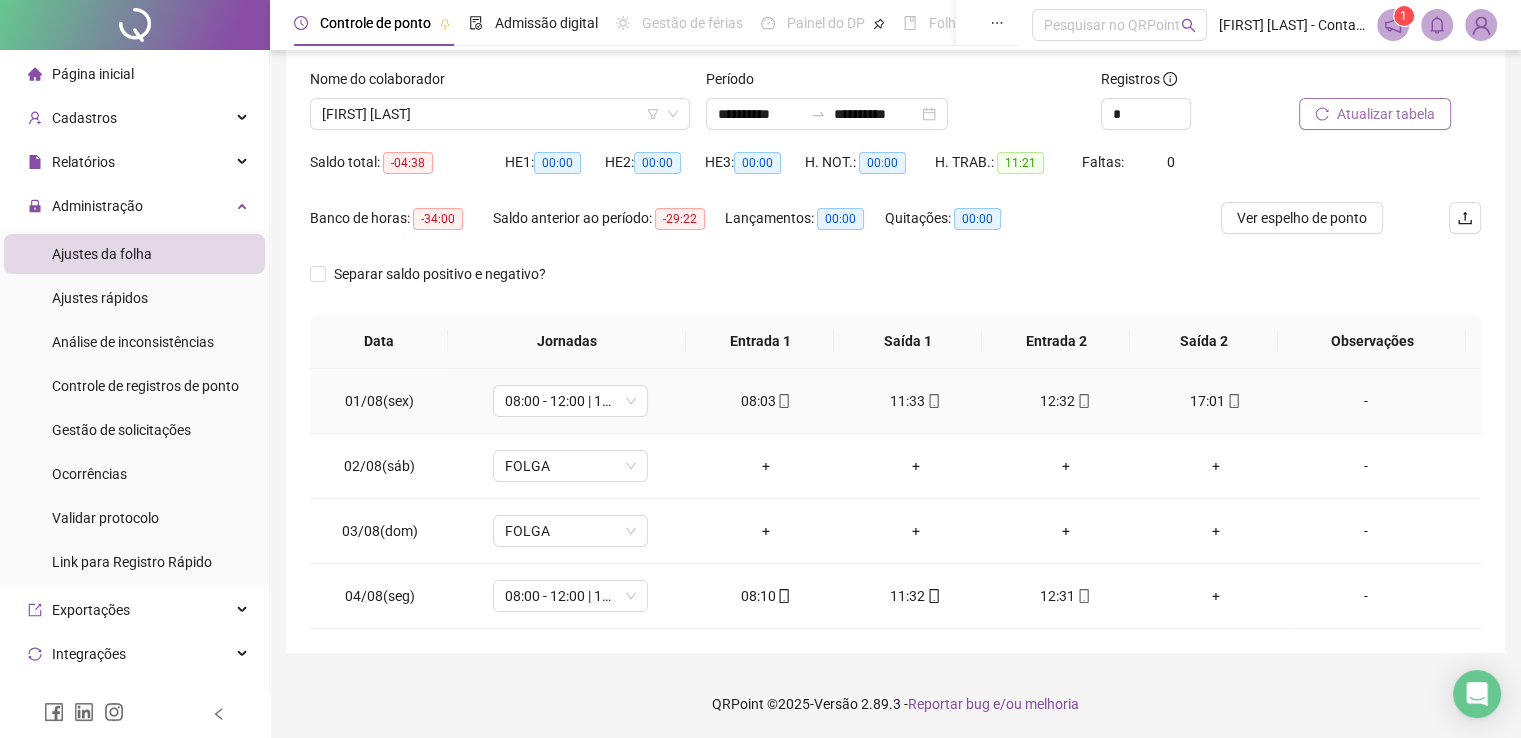click on "08:03" at bounding box center [766, 401] 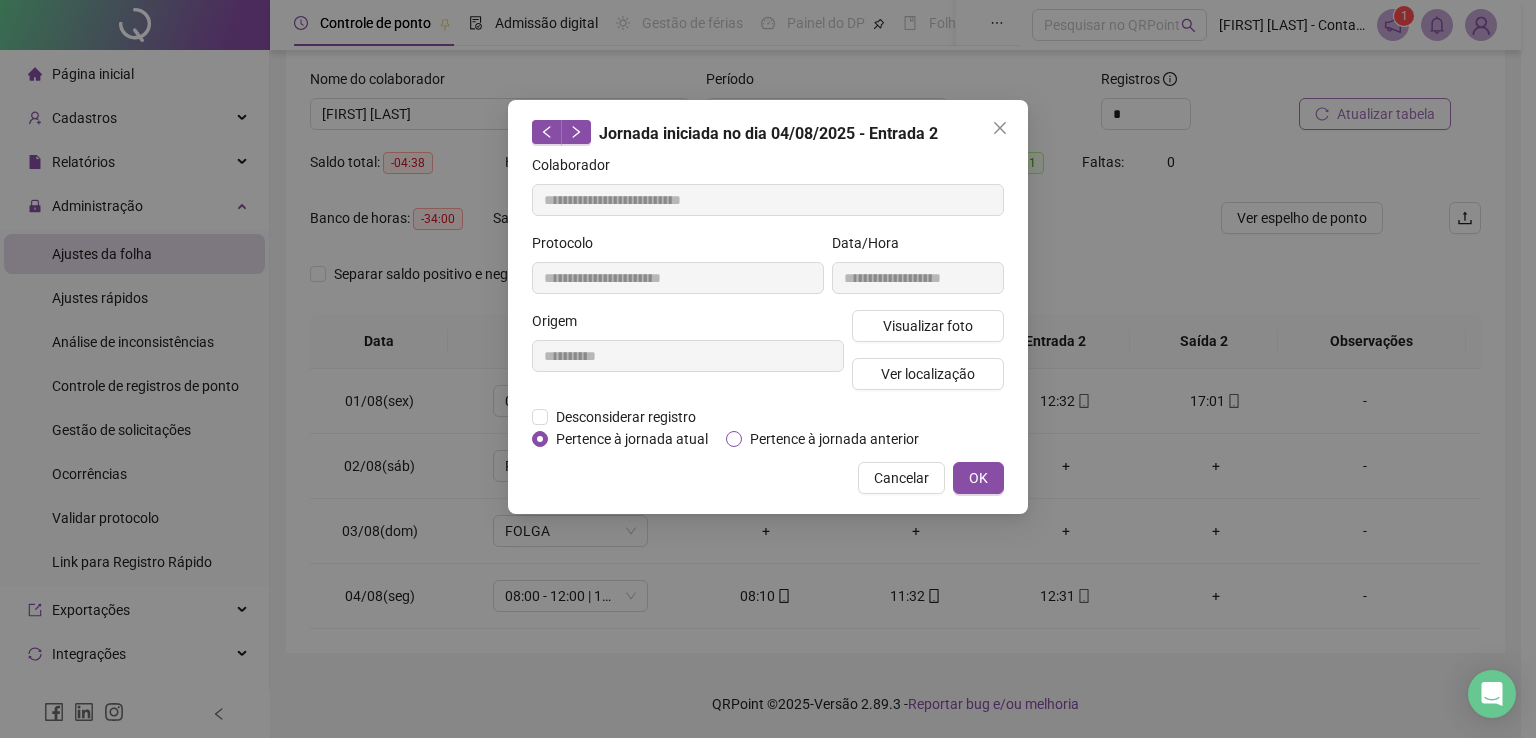 type on "**********" 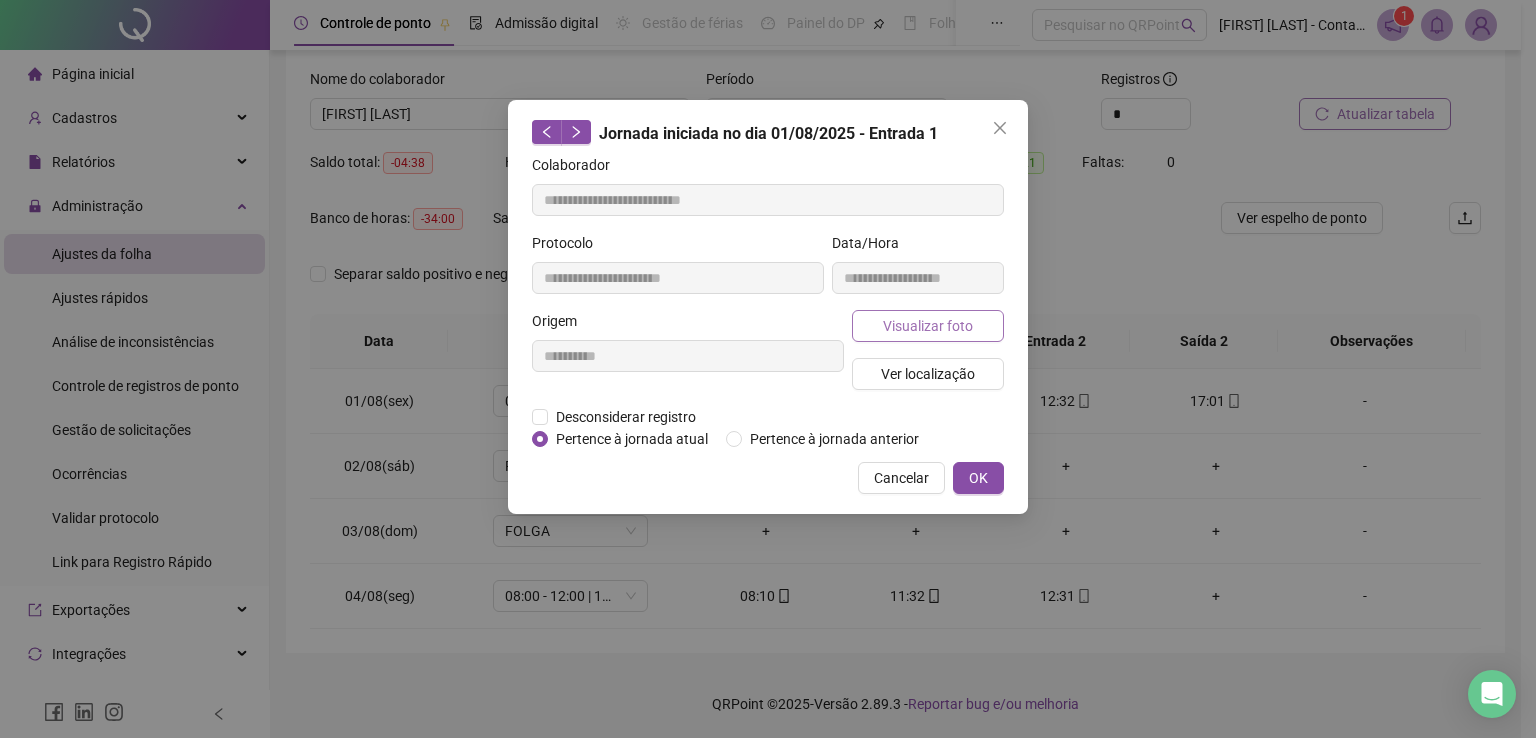 click on "Visualizar foto" at bounding box center (928, 326) 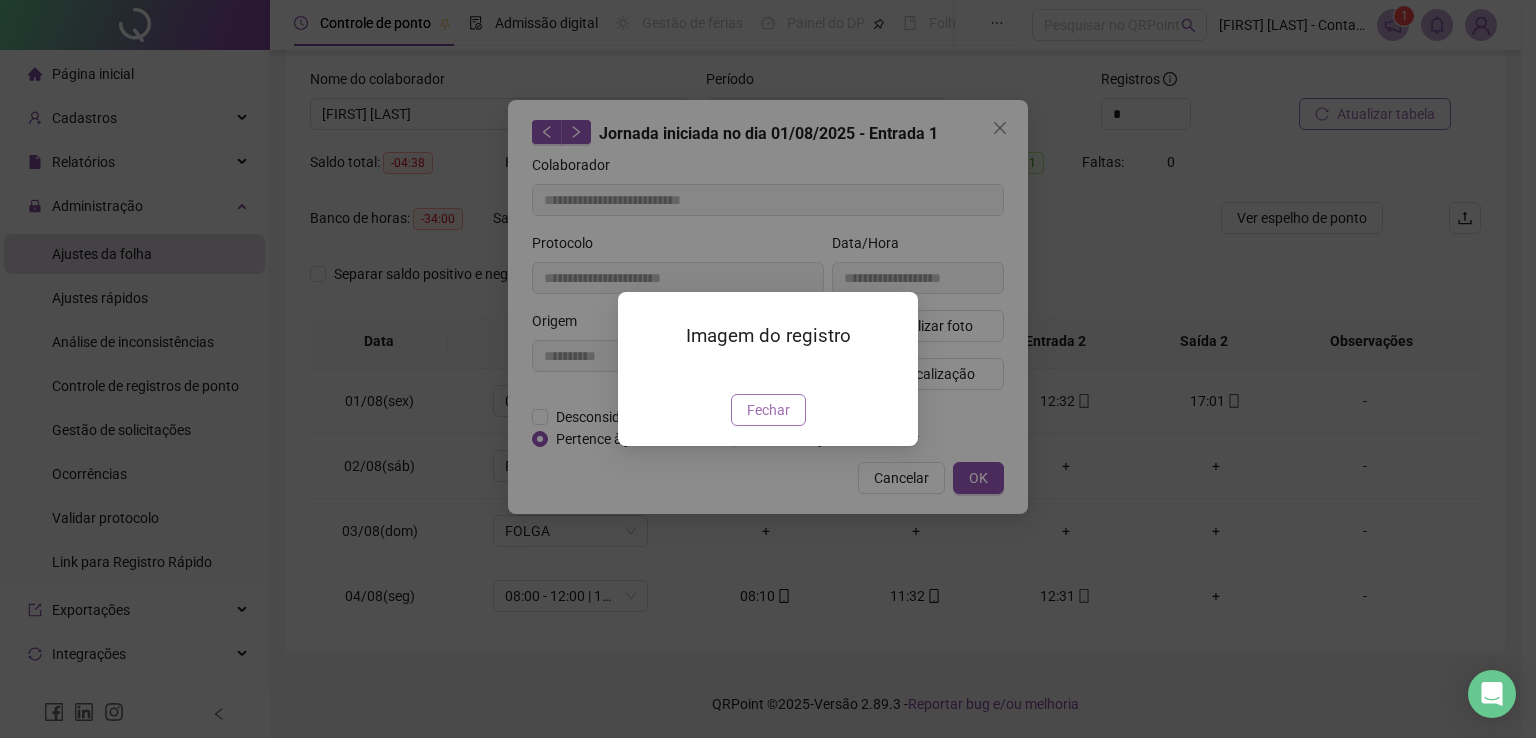 click on "Fechar" at bounding box center (768, 410) 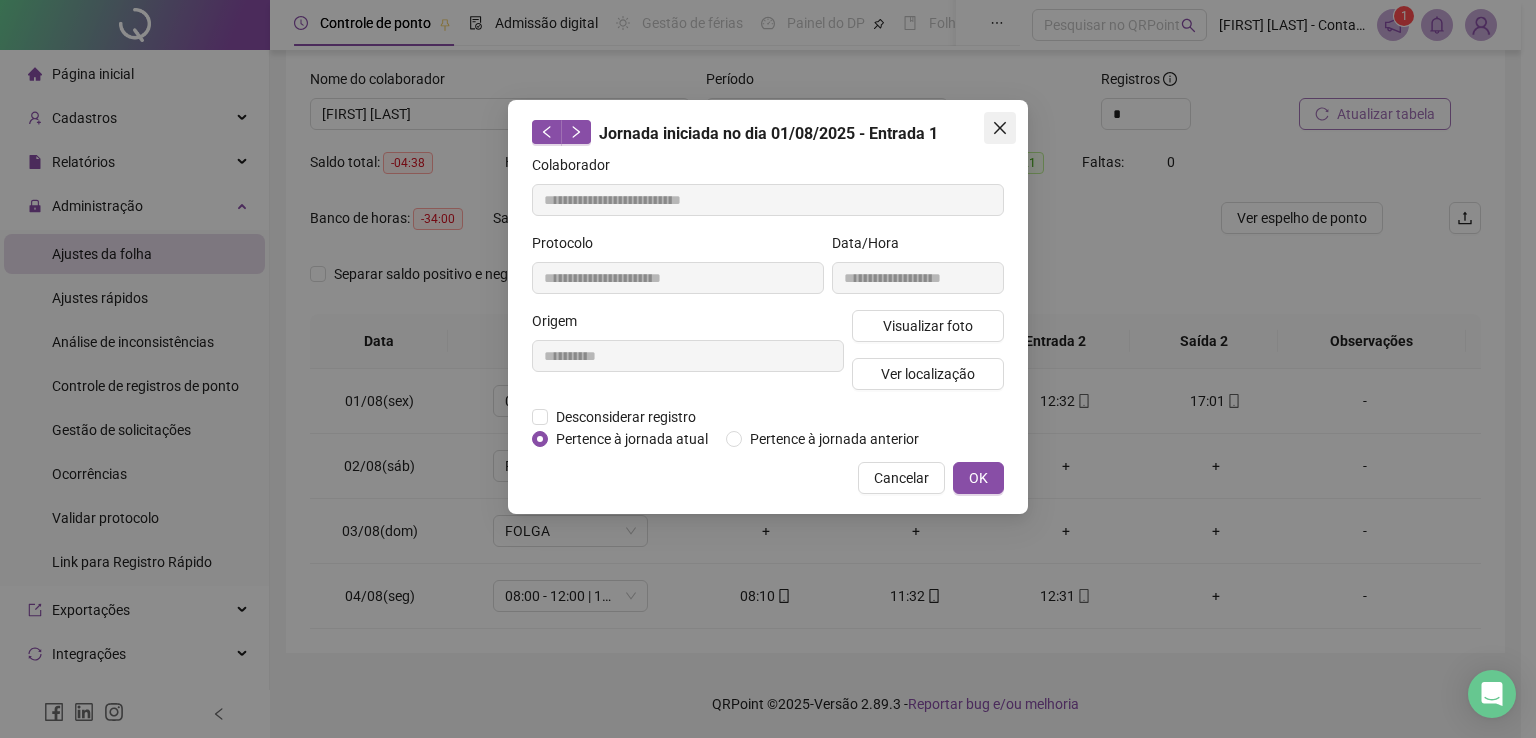click 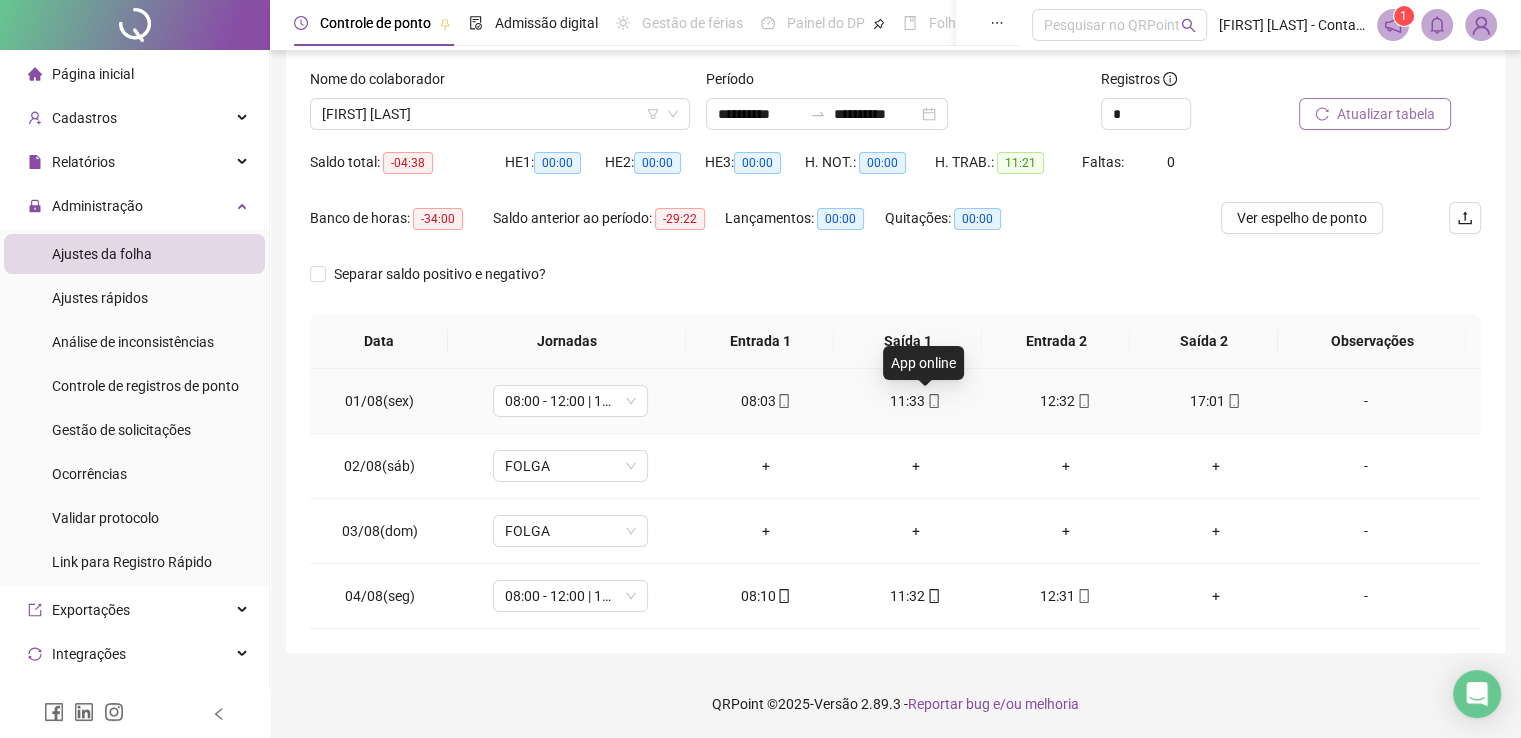 click 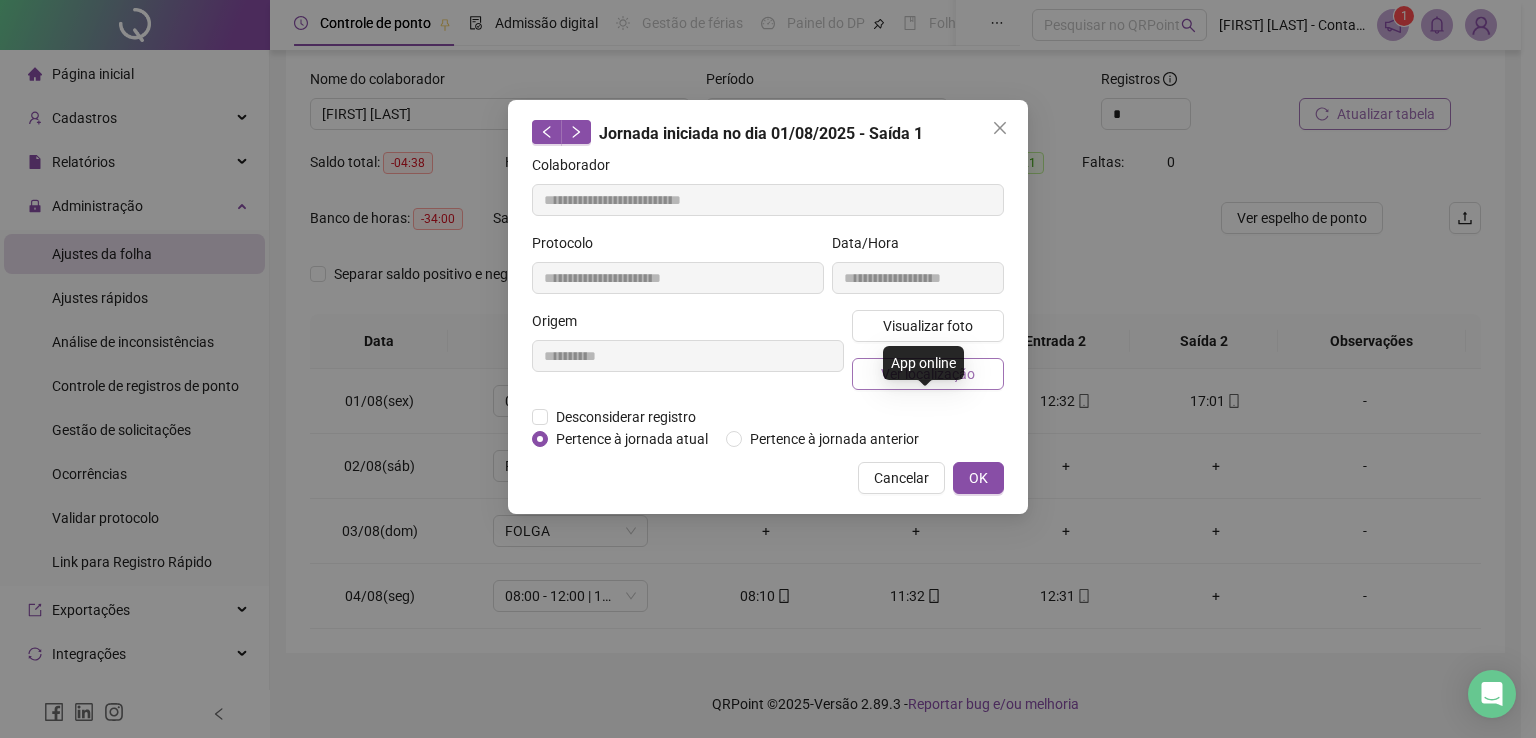 type on "**********" 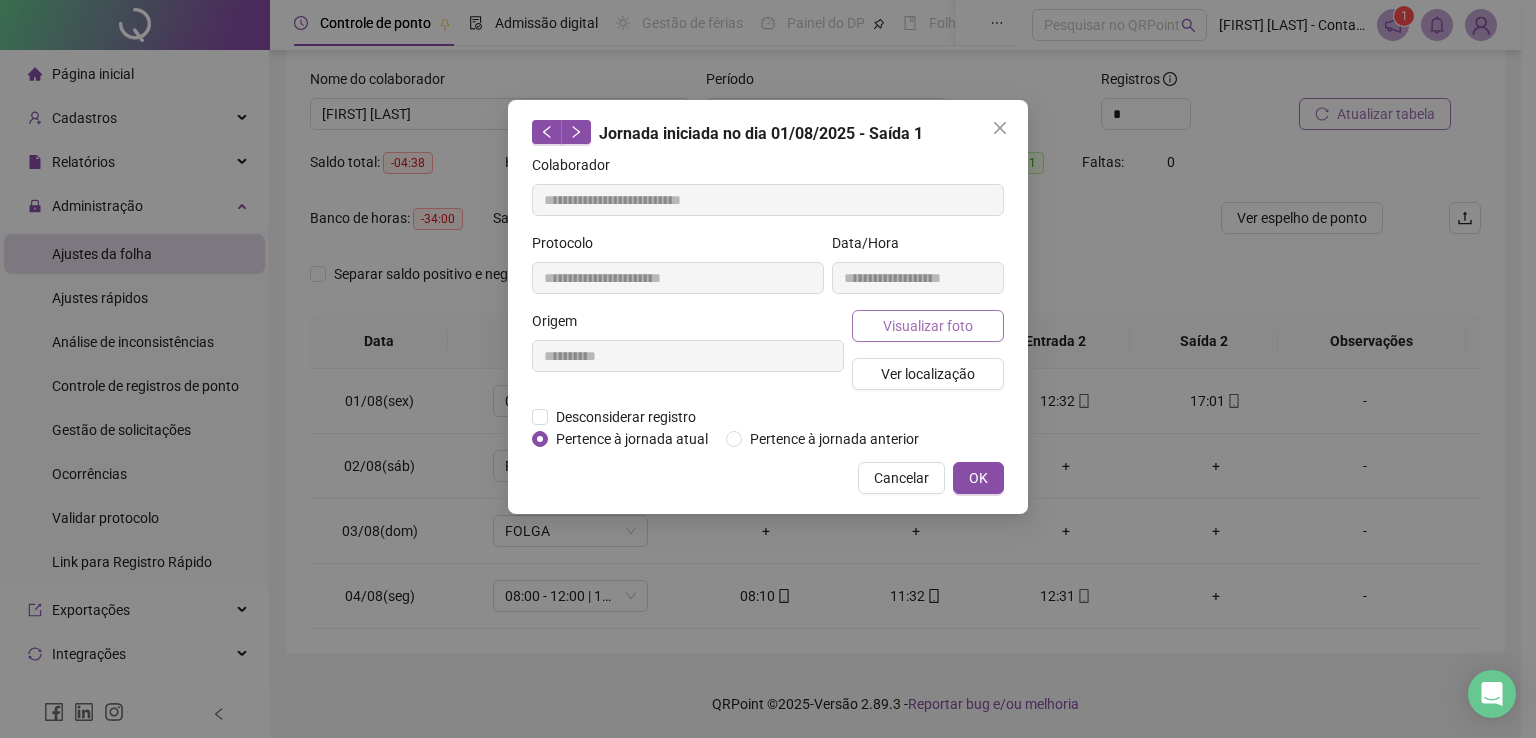 click on "Visualizar foto" at bounding box center [928, 326] 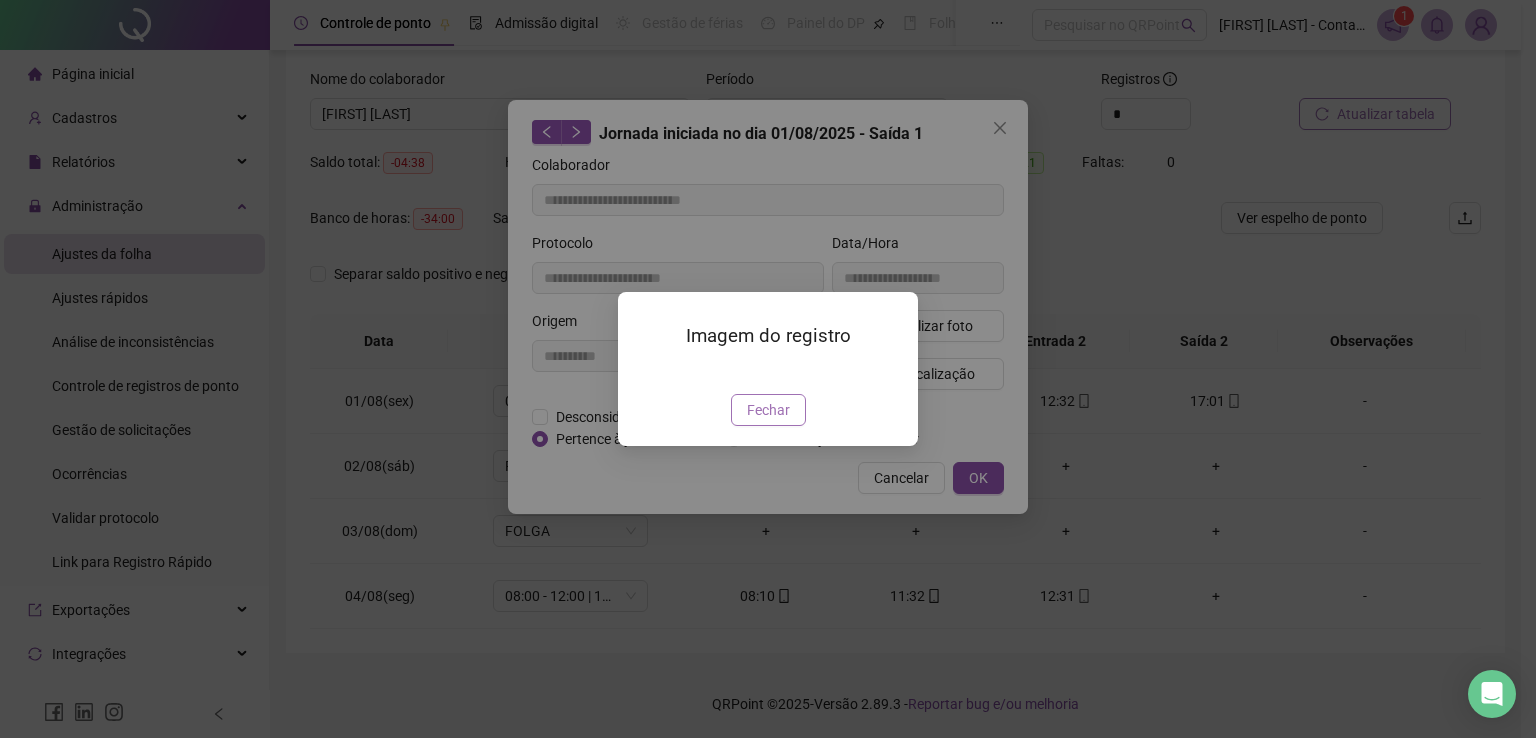 click on "Fechar" at bounding box center [768, 410] 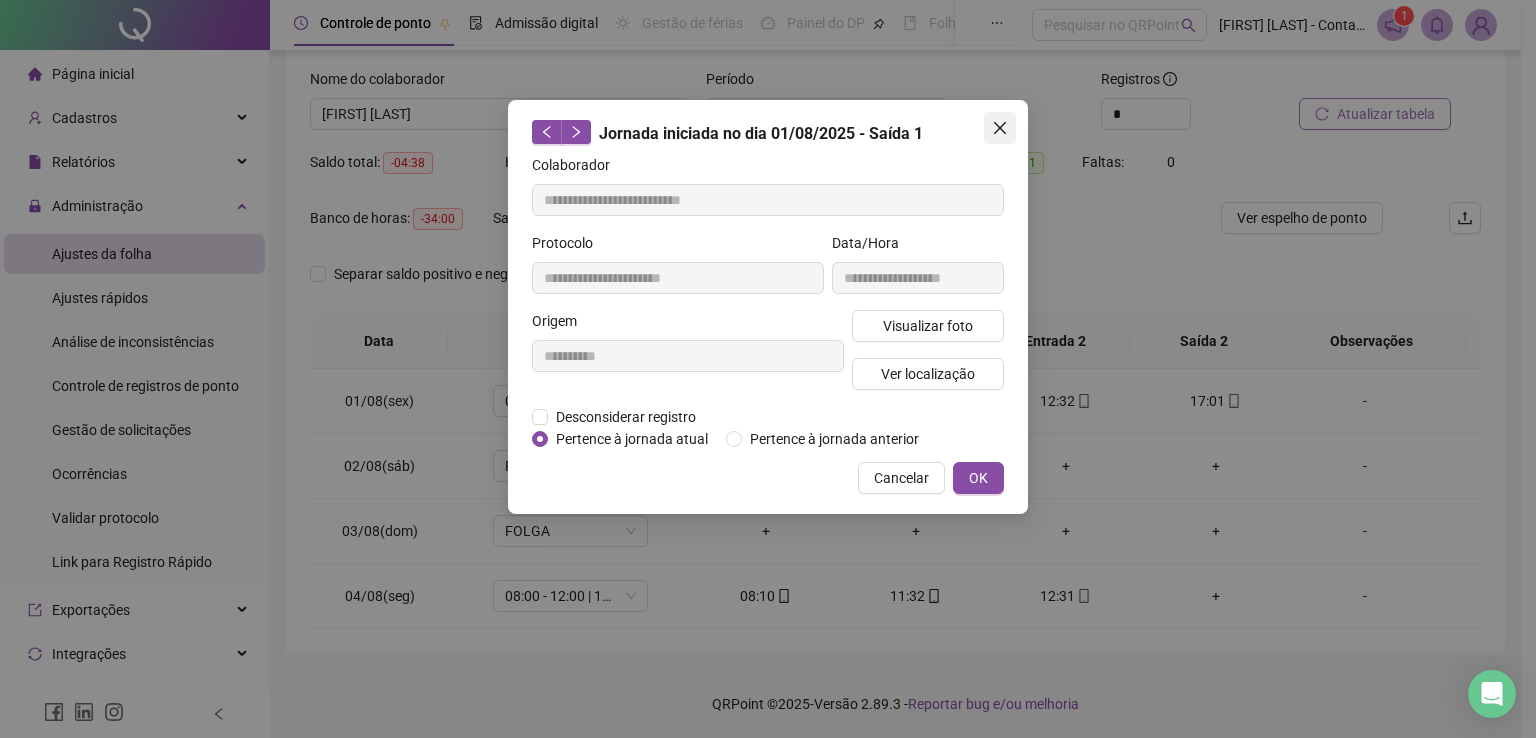 click at bounding box center (1000, 128) 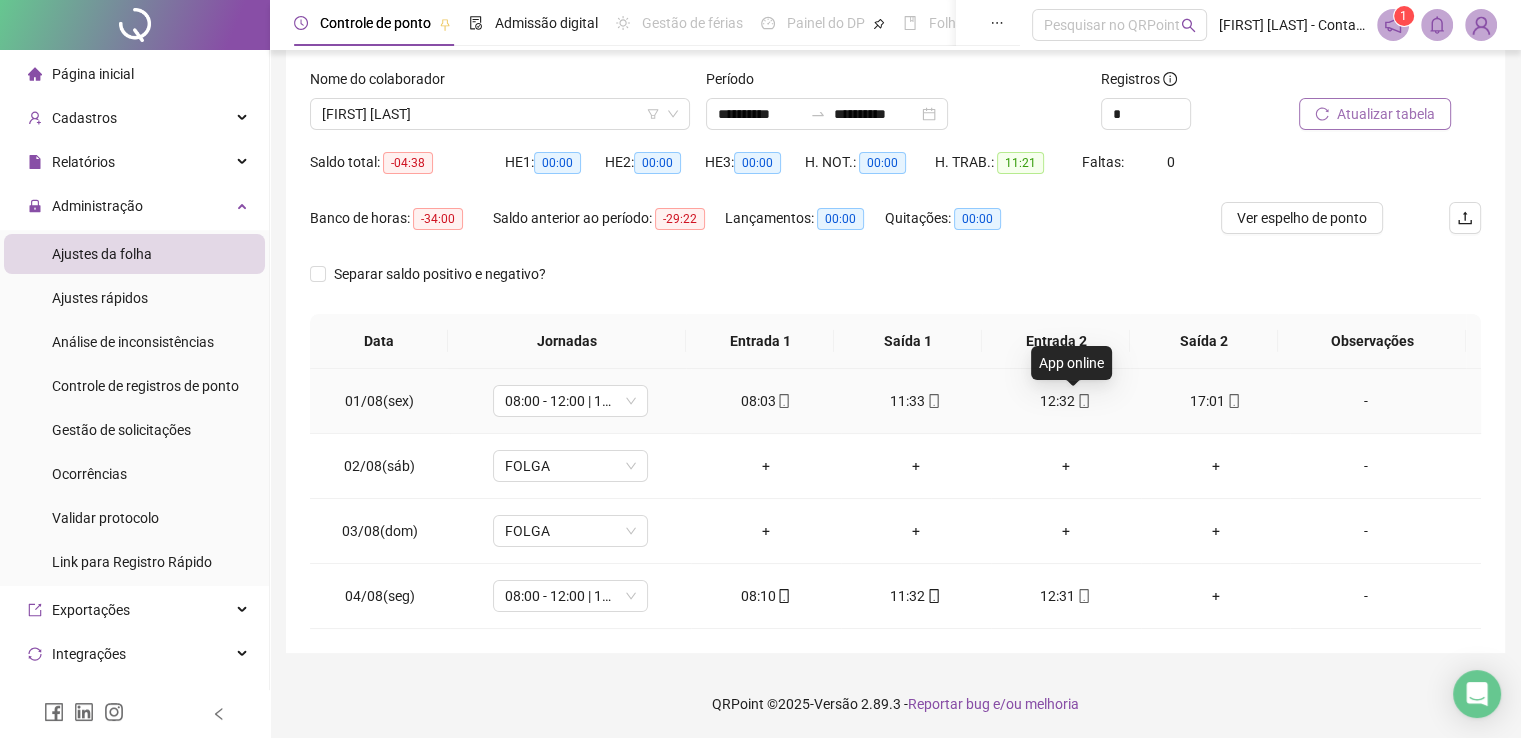 click 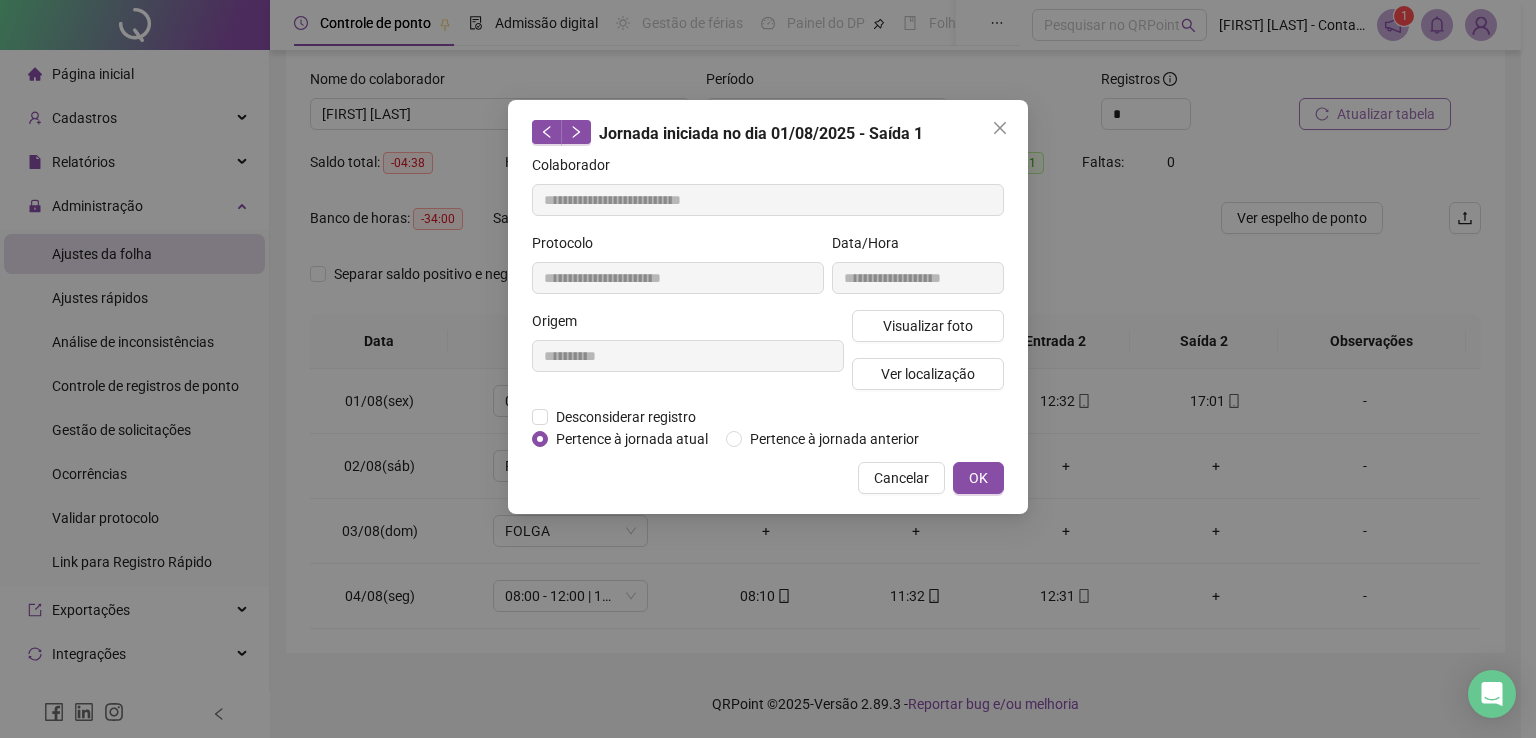 click on "Visualizar foto Ver localização" at bounding box center [928, 358] 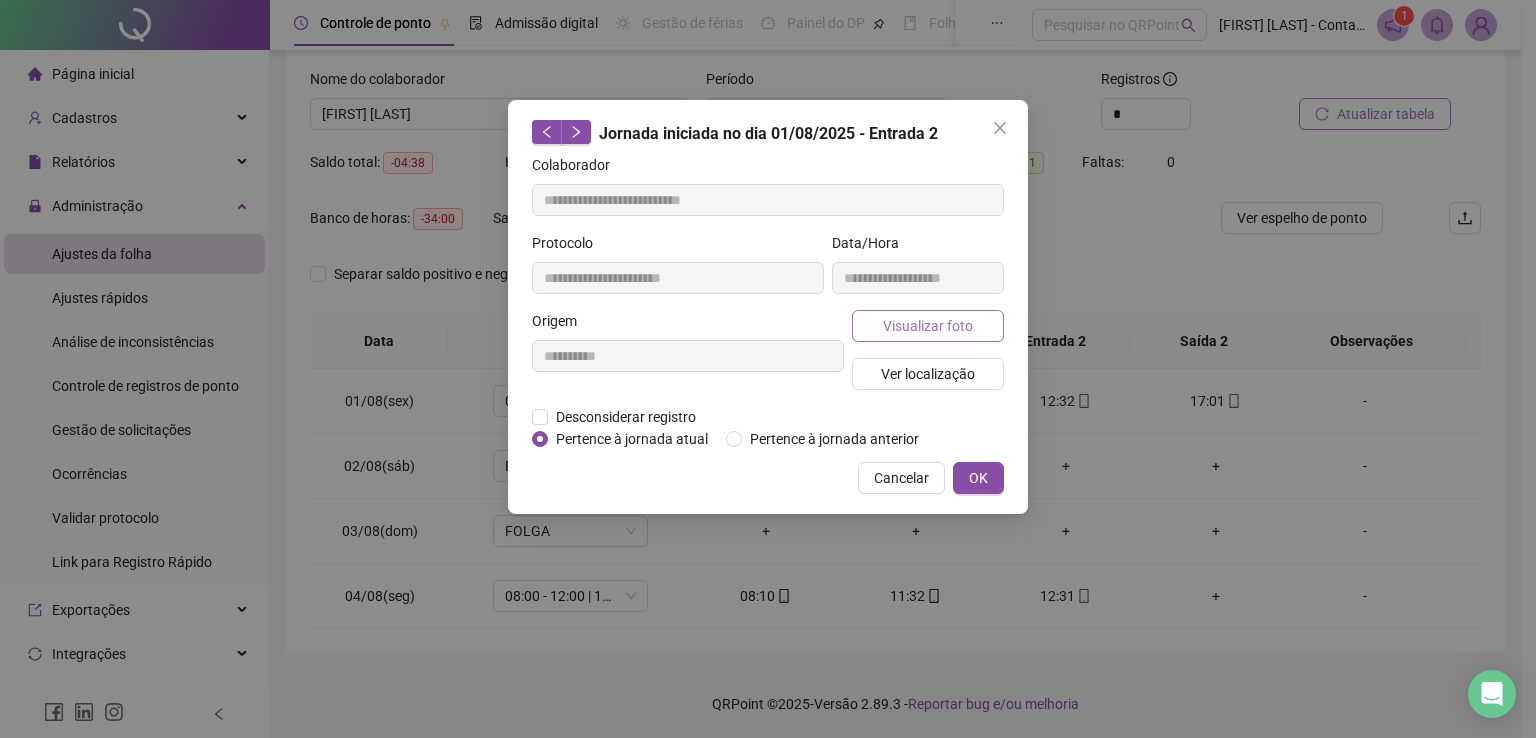 click on "Visualizar foto" at bounding box center (928, 326) 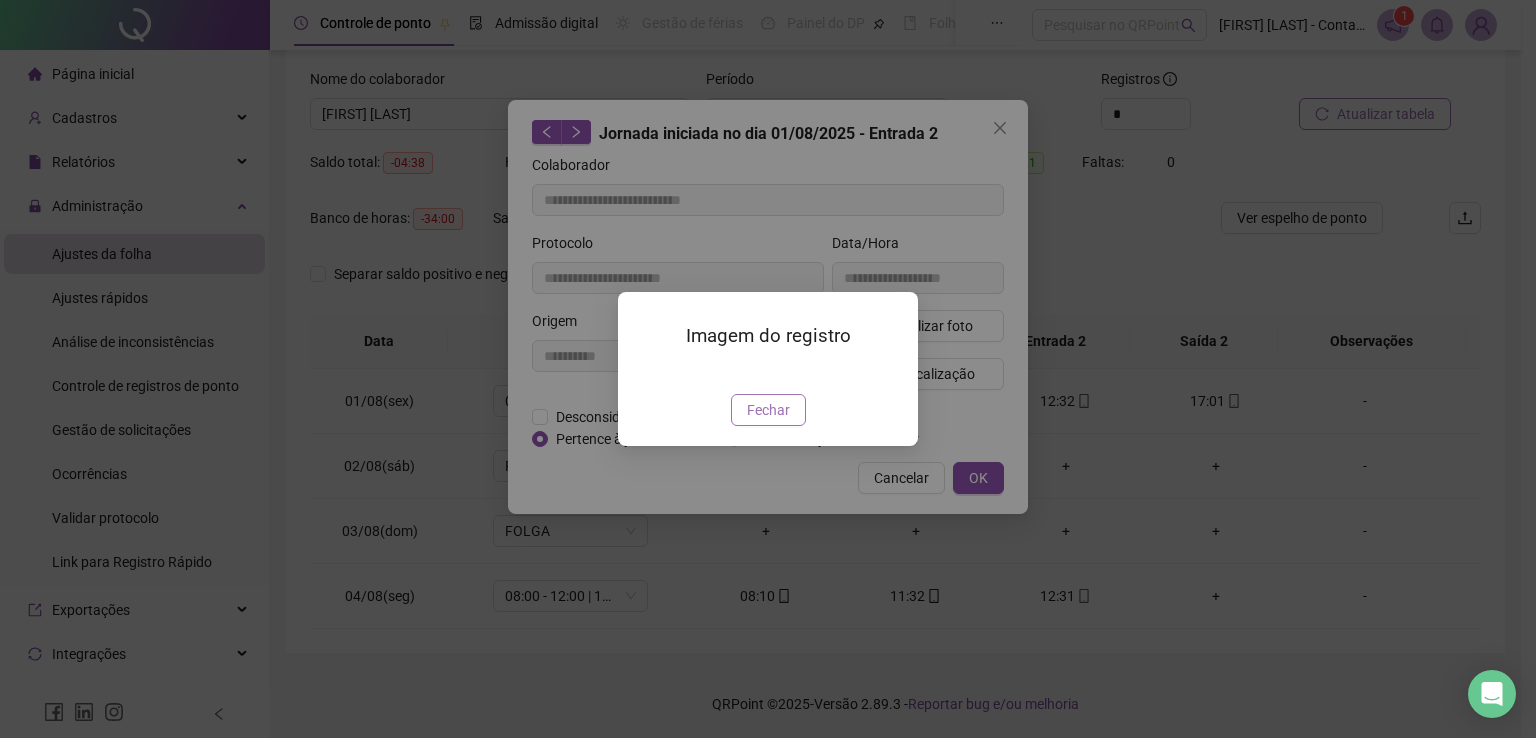 click on "Fechar" at bounding box center (768, 410) 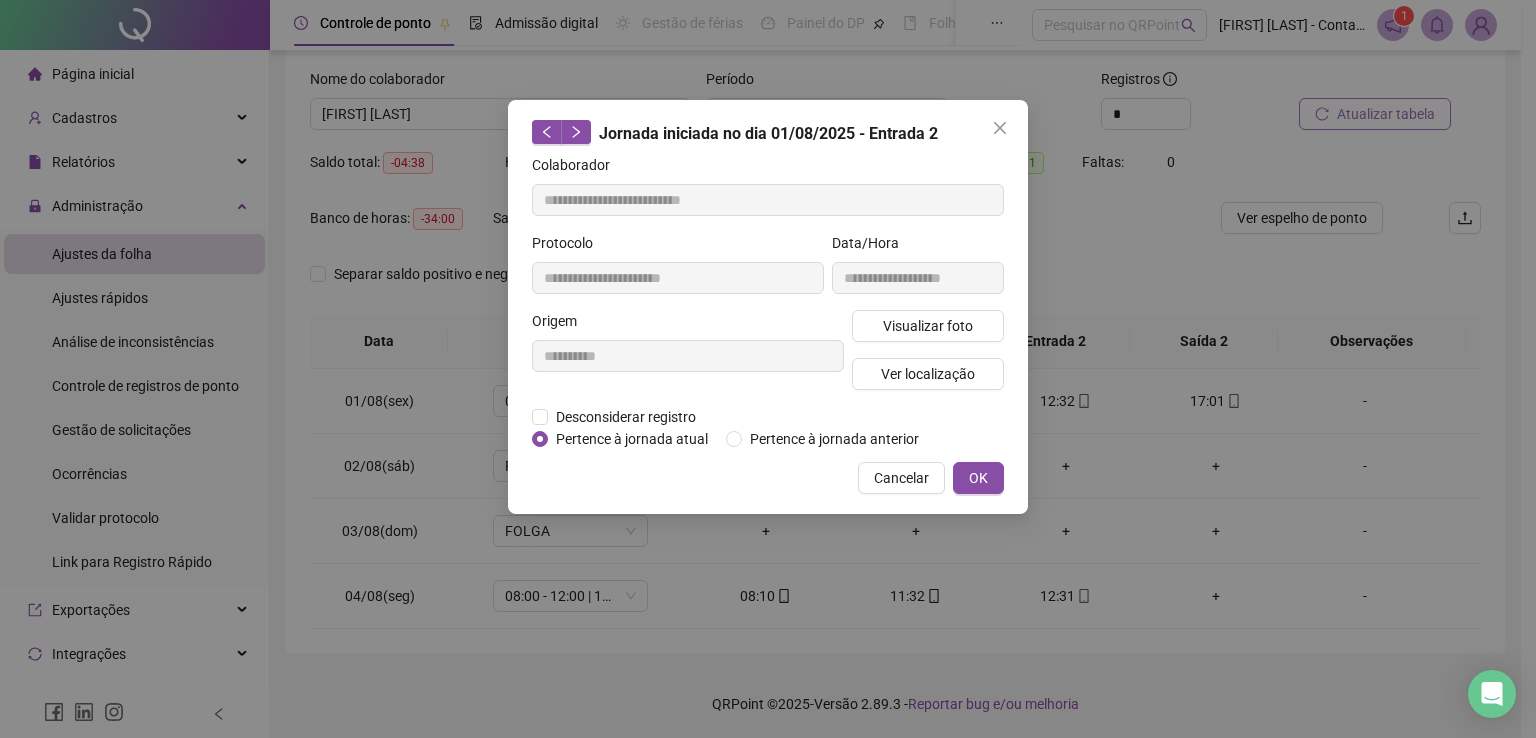 drag, startPoint x: 1000, startPoint y: 123, endPoint x: 1026, endPoint y: 141, distance: 31.622776 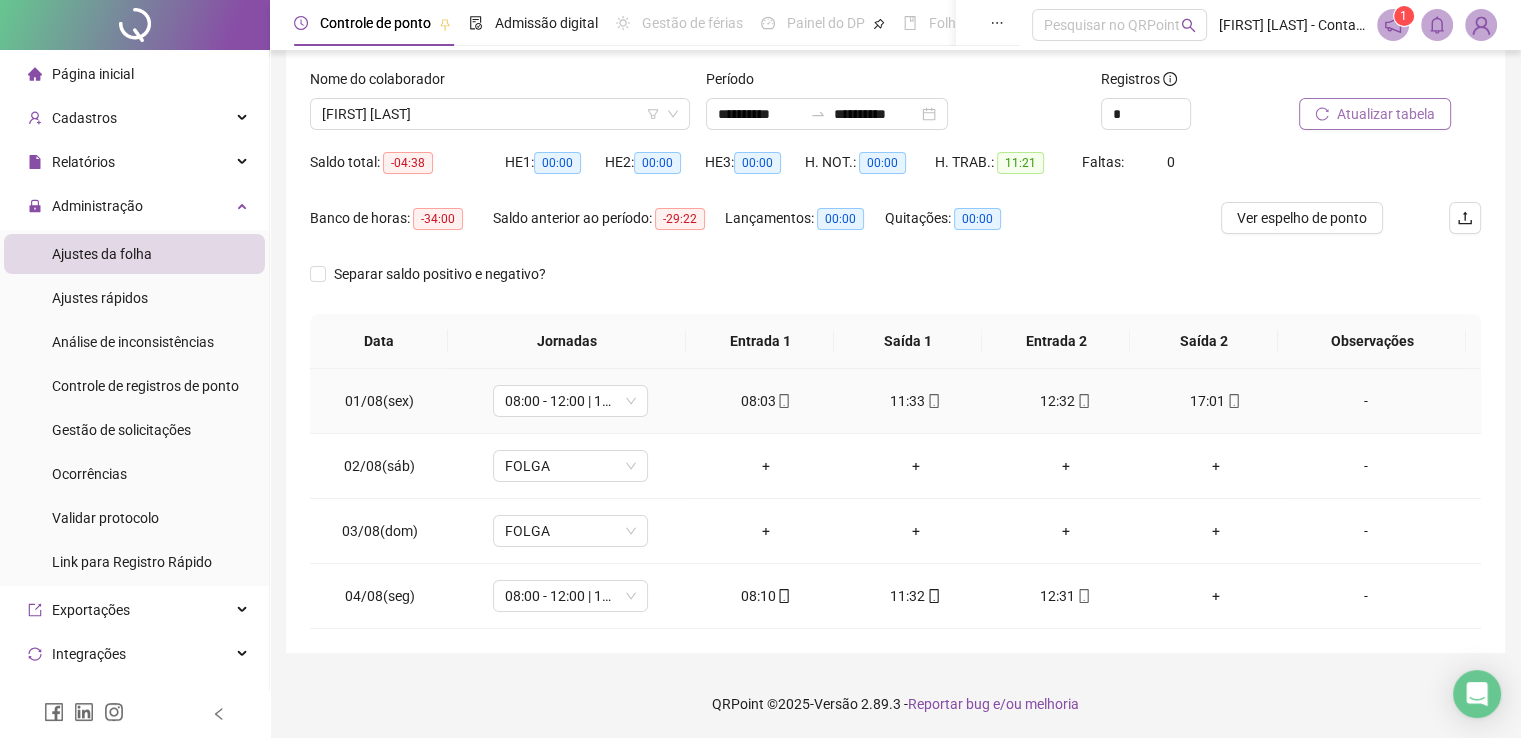 click on "17:01" at bounding box center (1216, 401) 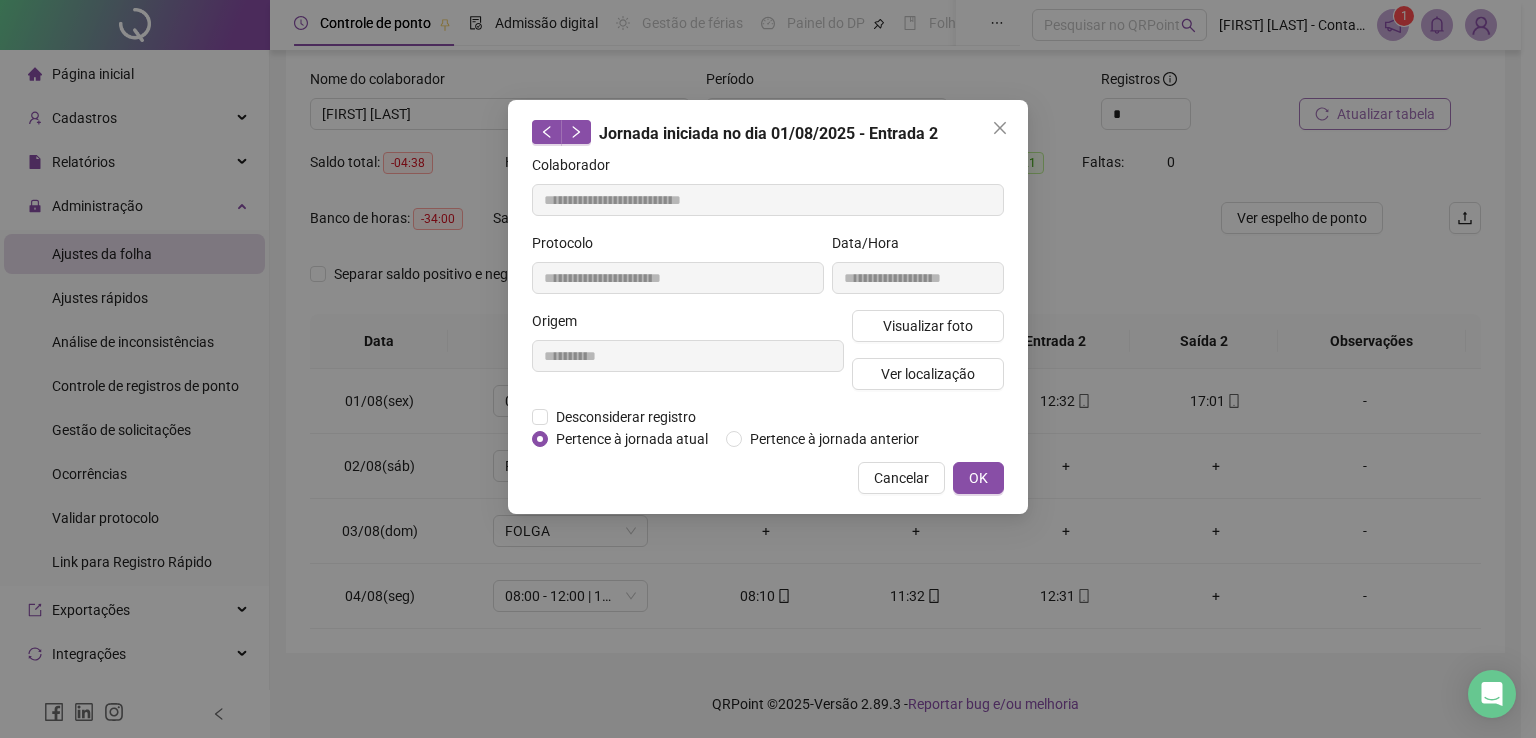 type on "**********" 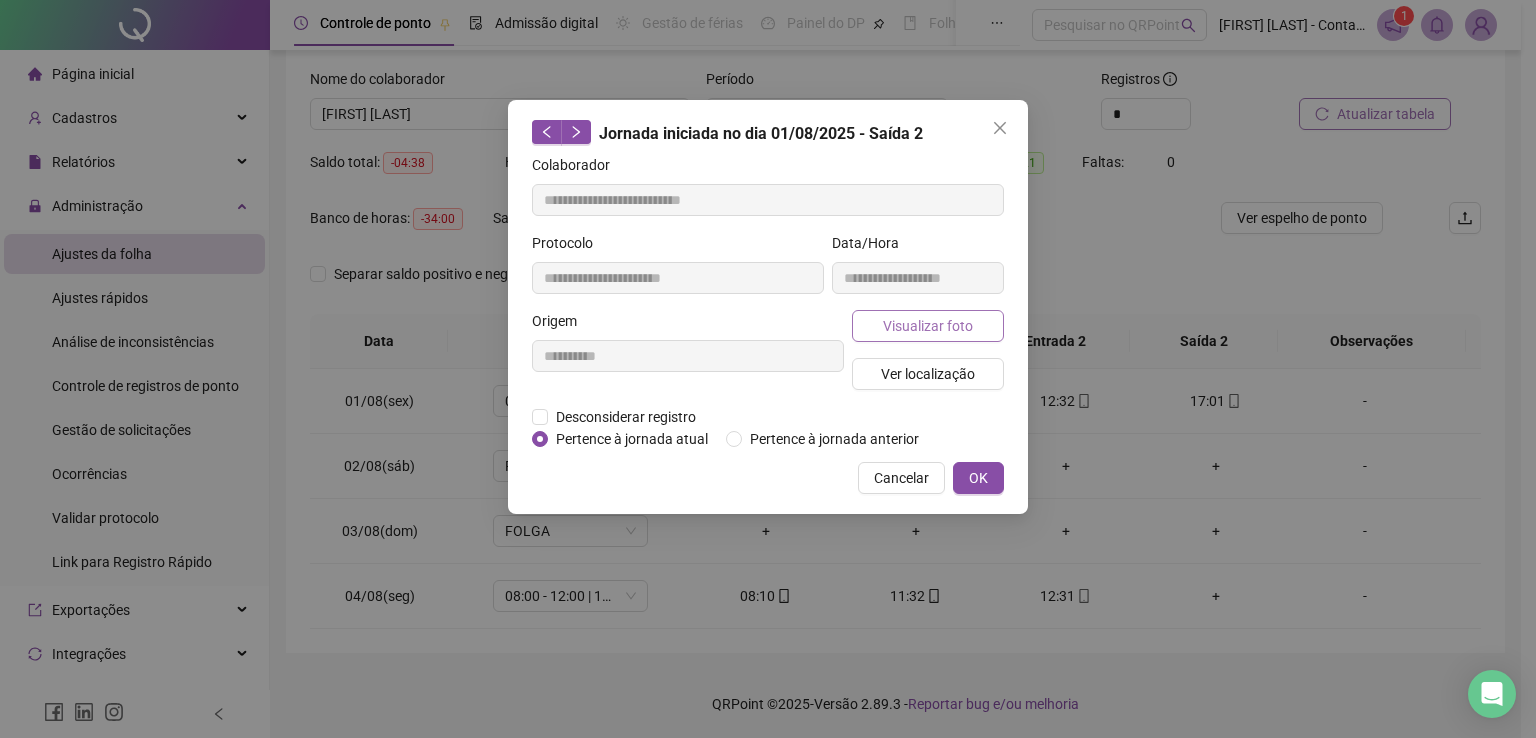 click on "Visualizar foto" at bounding box center (928, 326) 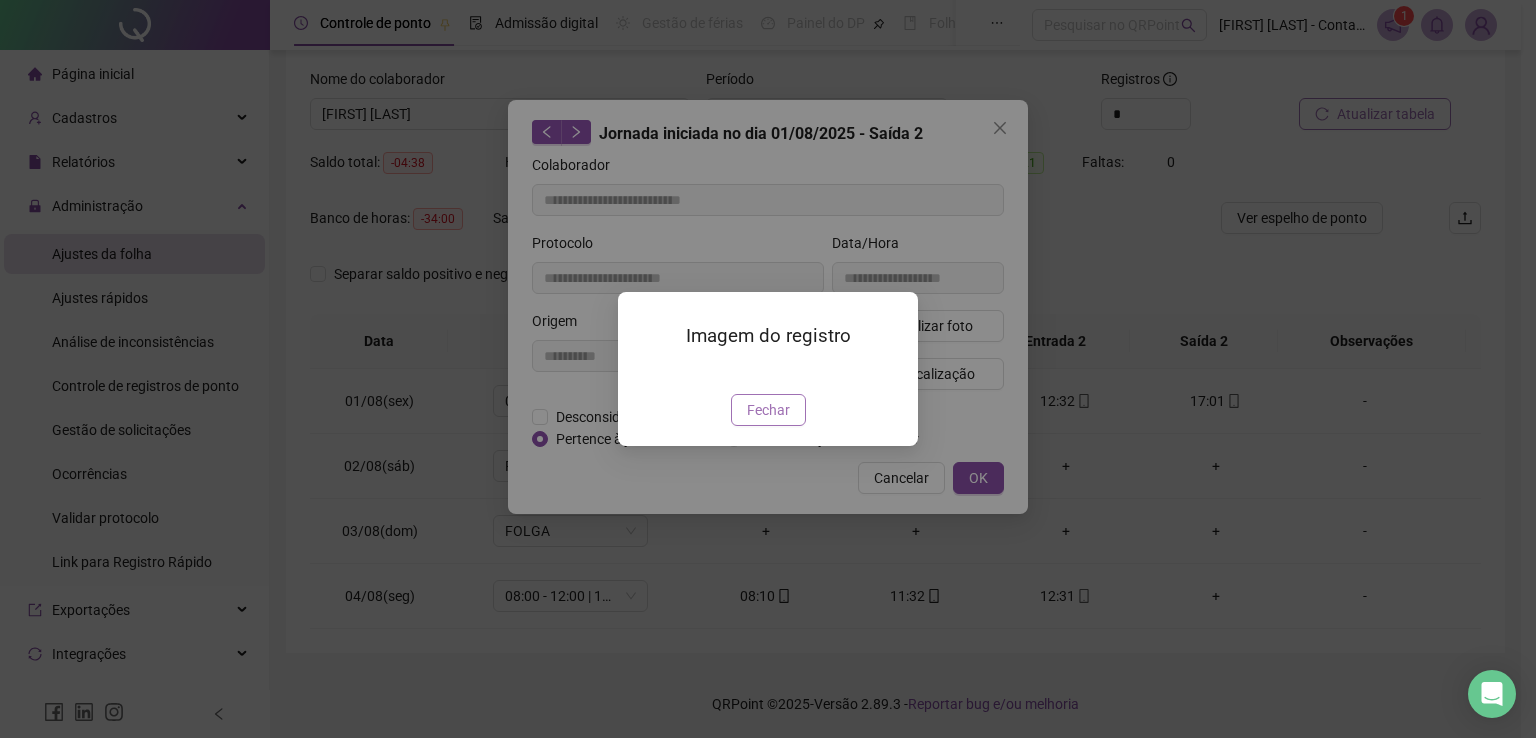 click on "Fechar" at bounding box center (768, 410) 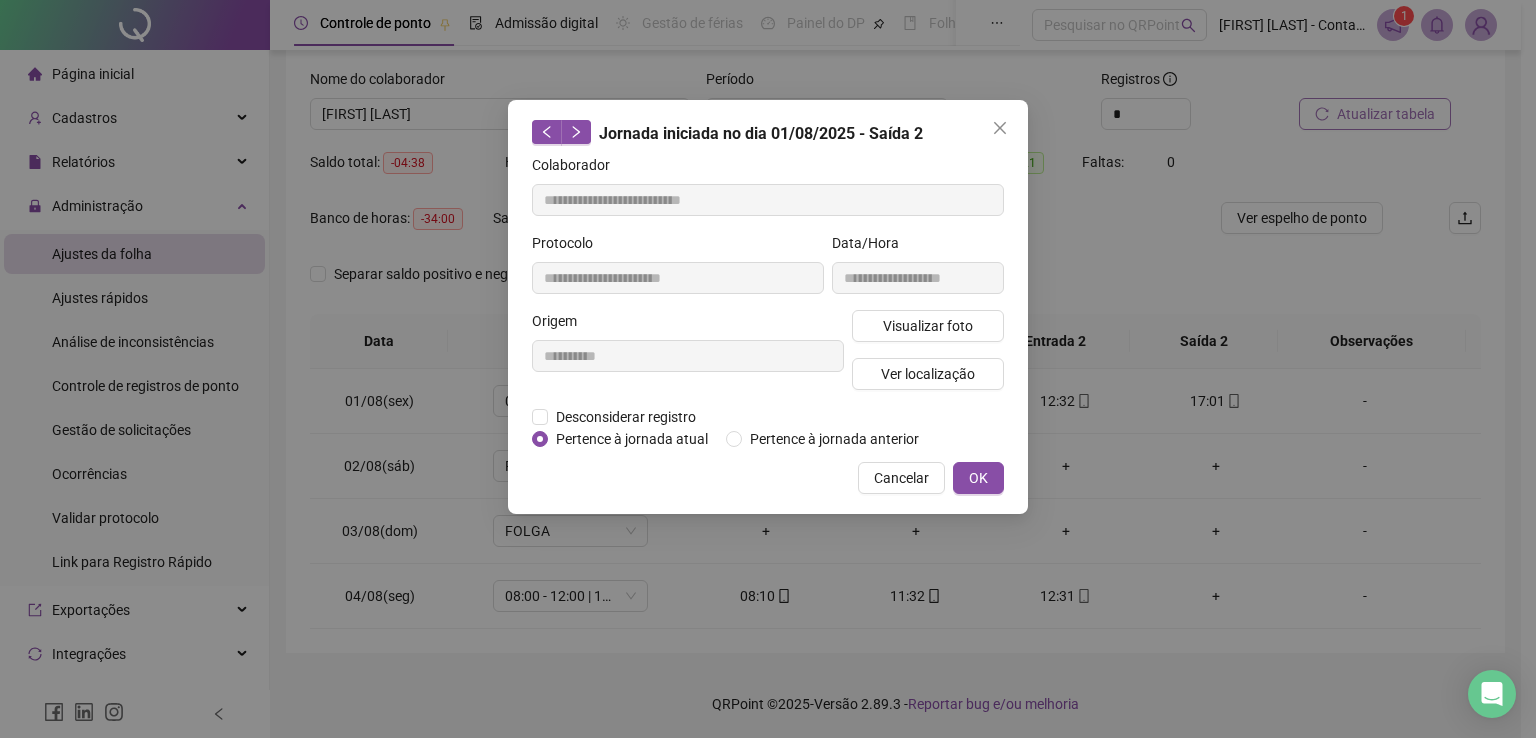click on "**********" at bounding box center (768, 307) 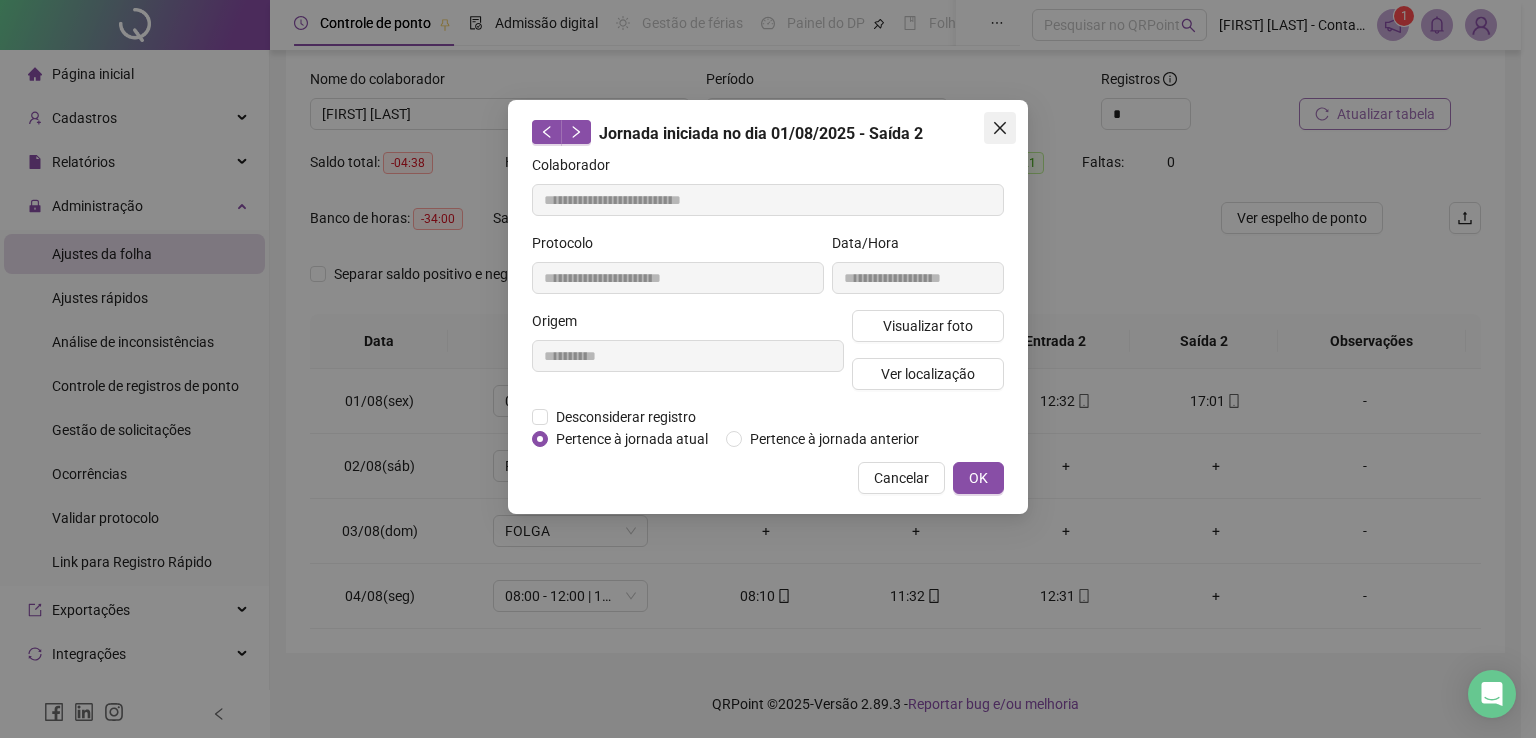 drag, startPoint x: 996, startPoint y: 118, endPoint x: 886, endPoint y: 302, distance: 214.3735 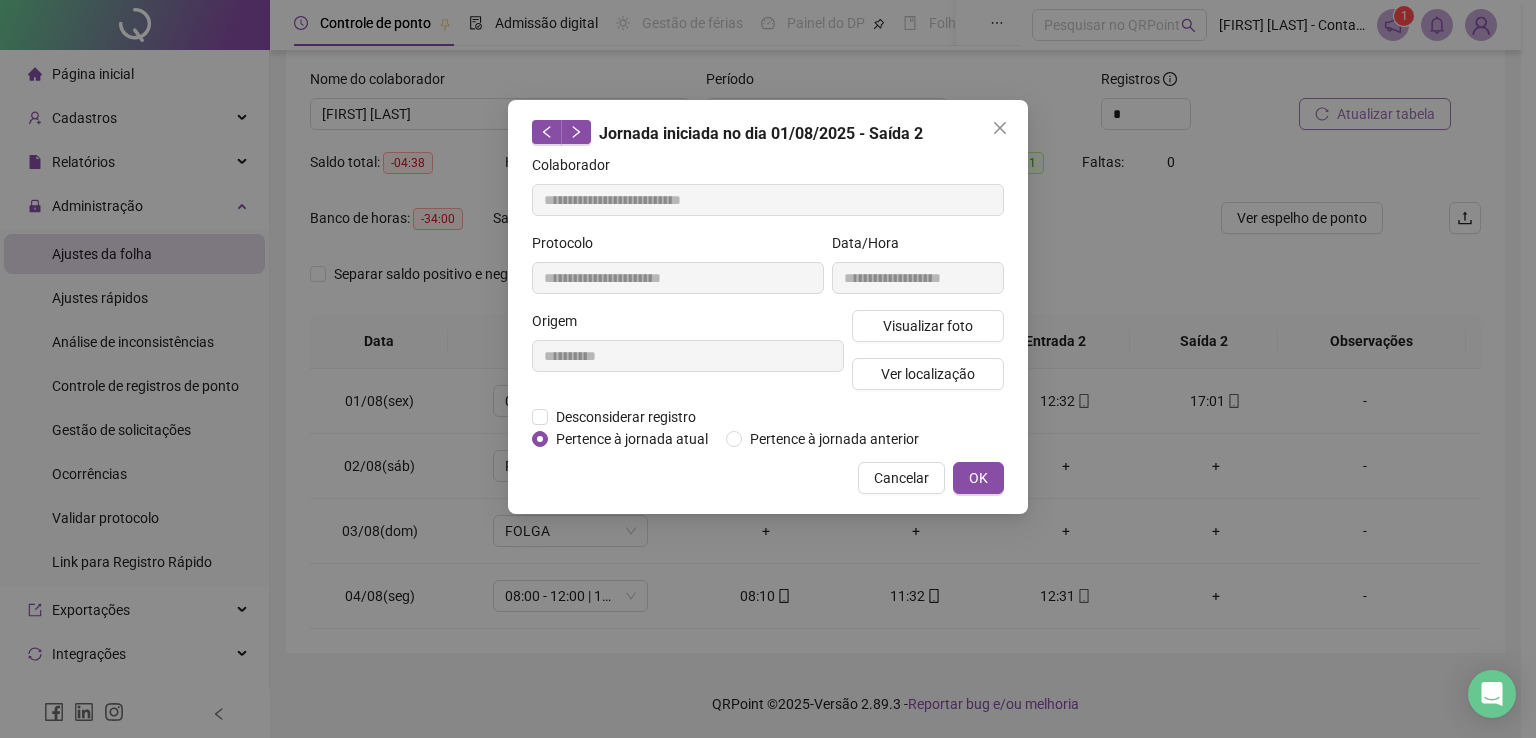 click at bounding box center (1000, 128) 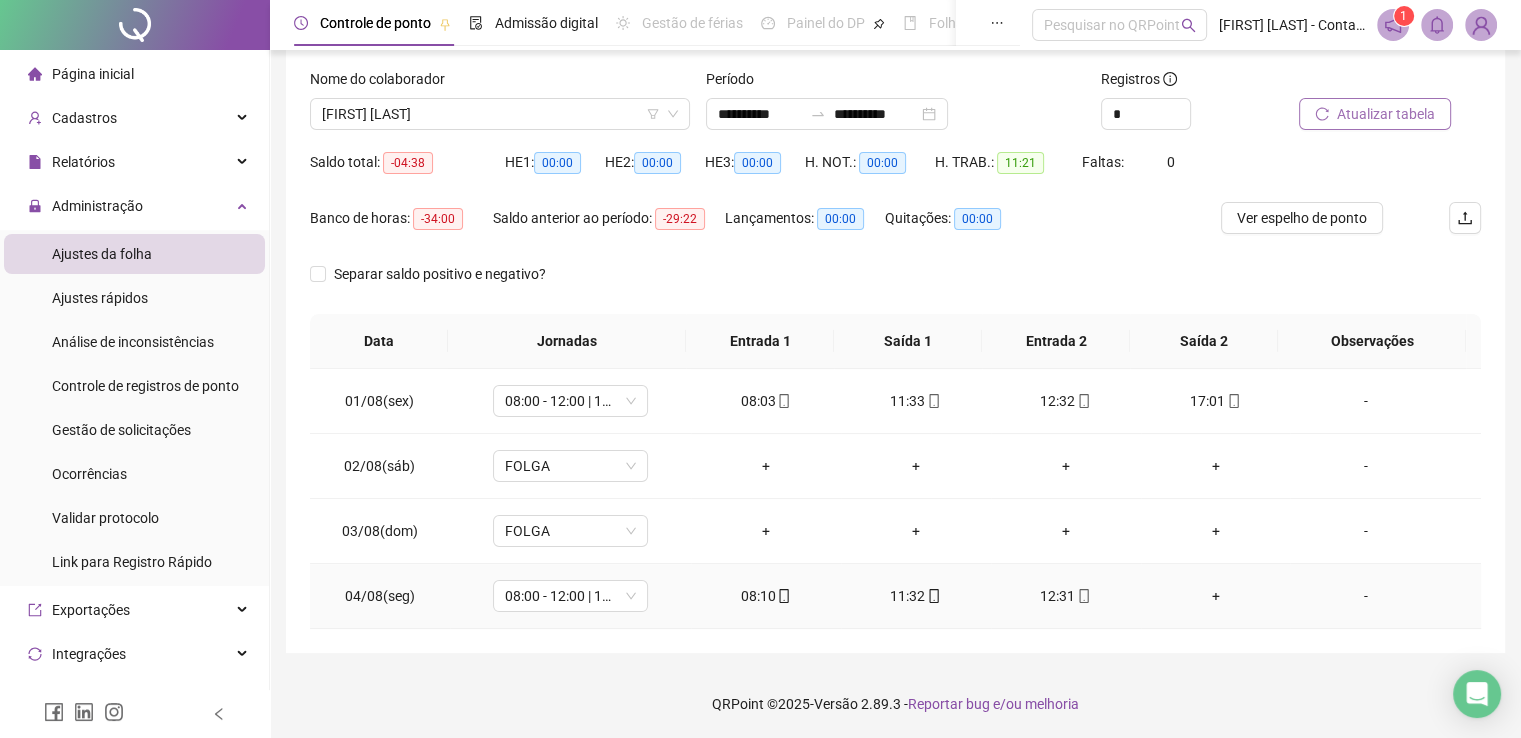 click 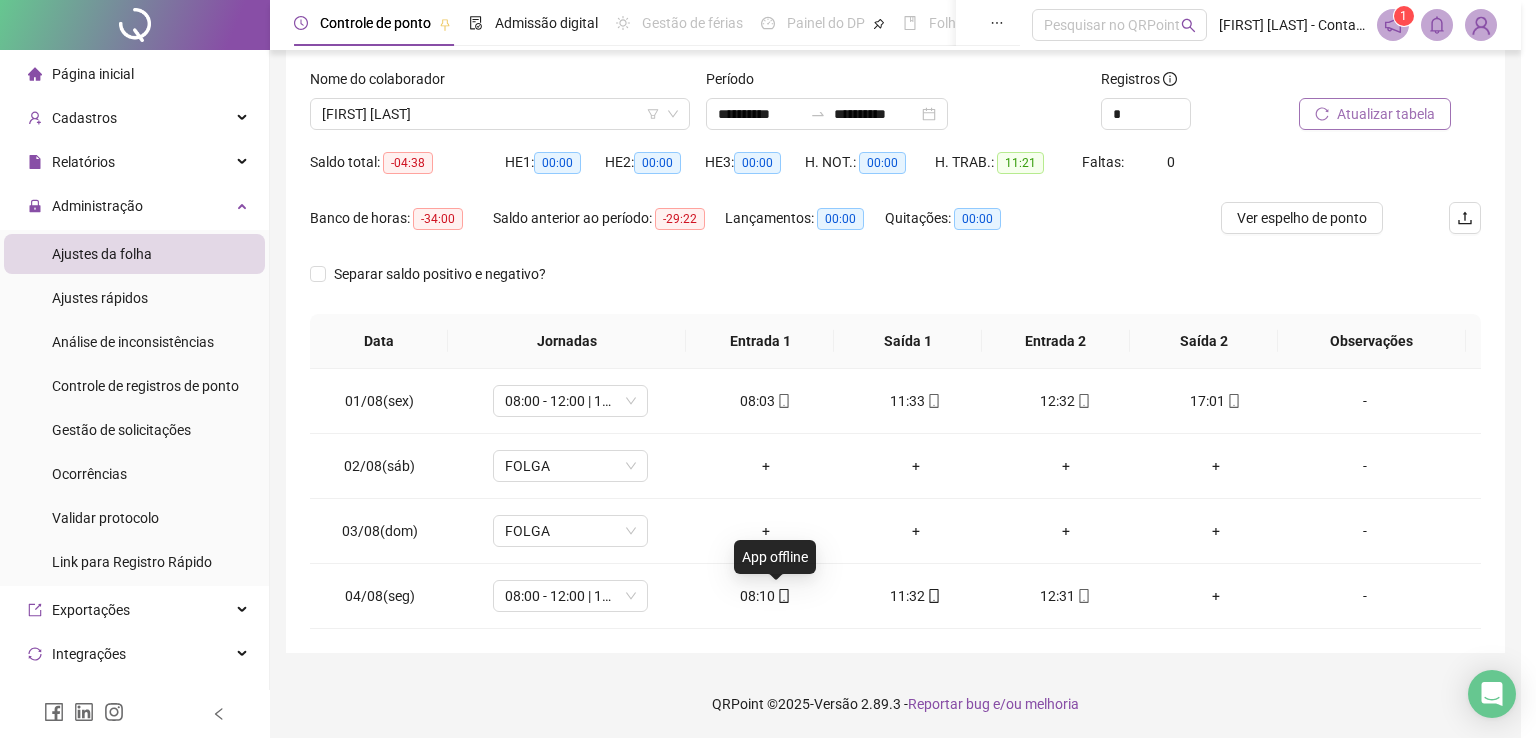 type on "**********" 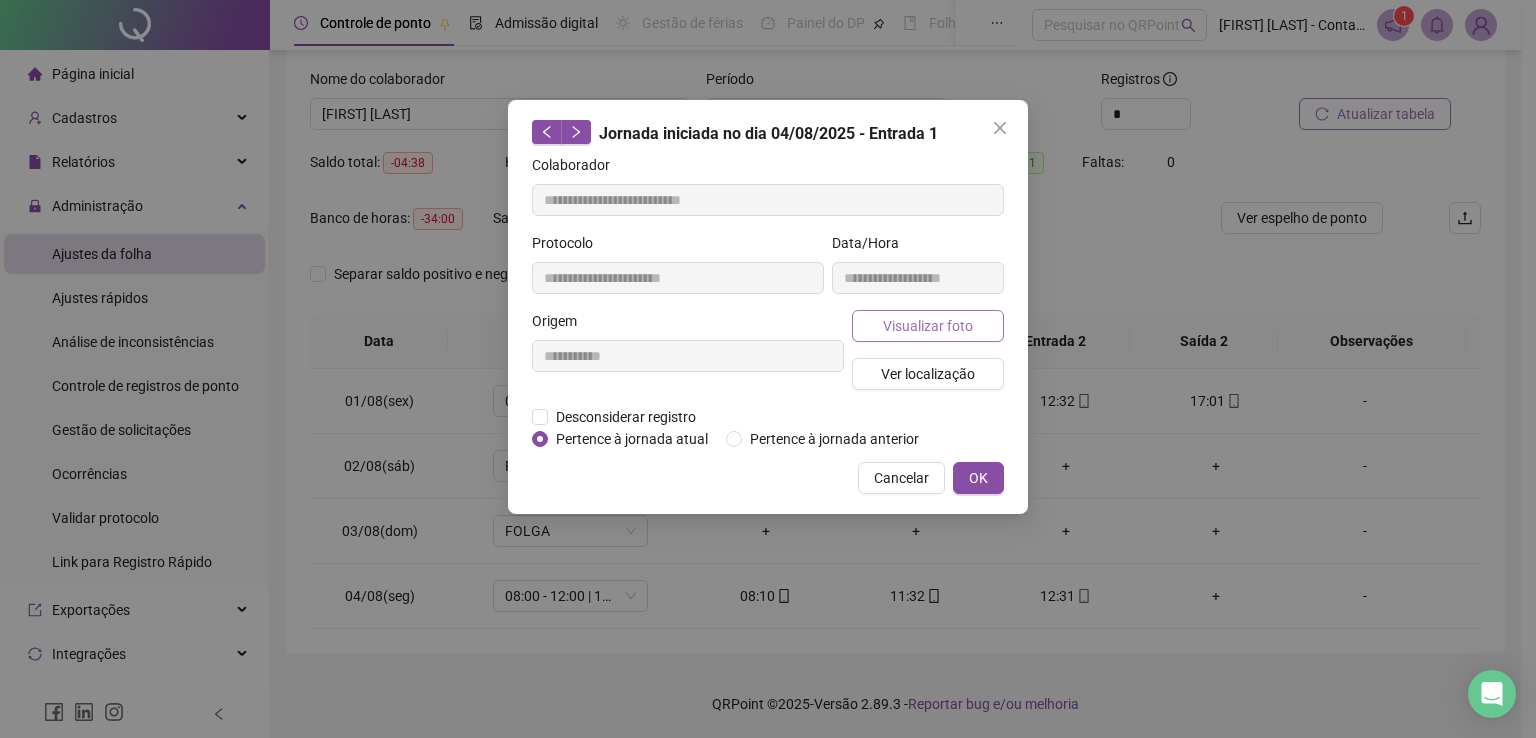 click on "Visualizar foto" at bounding box center [928, 326] 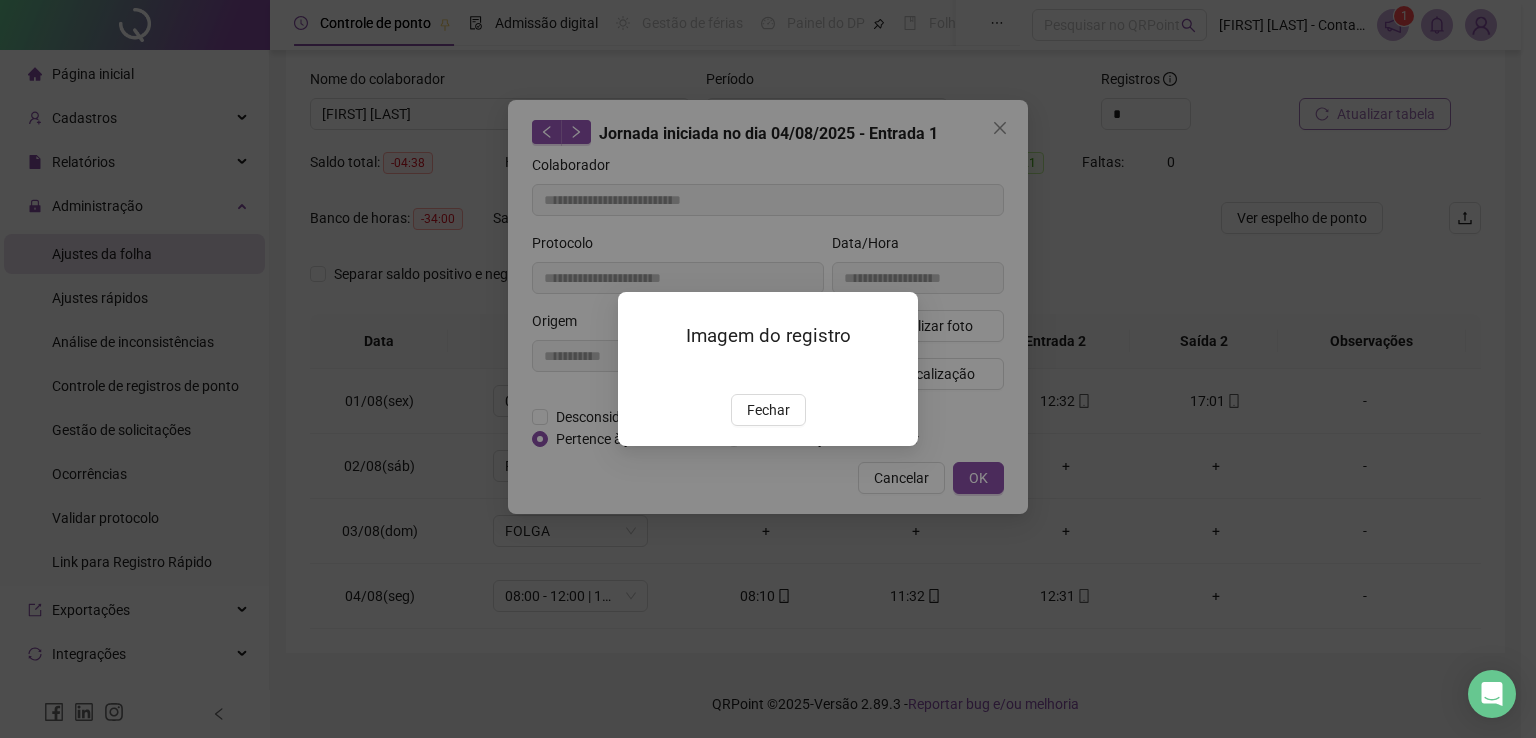 click on "Fechar" at bounding box center [768, 410] 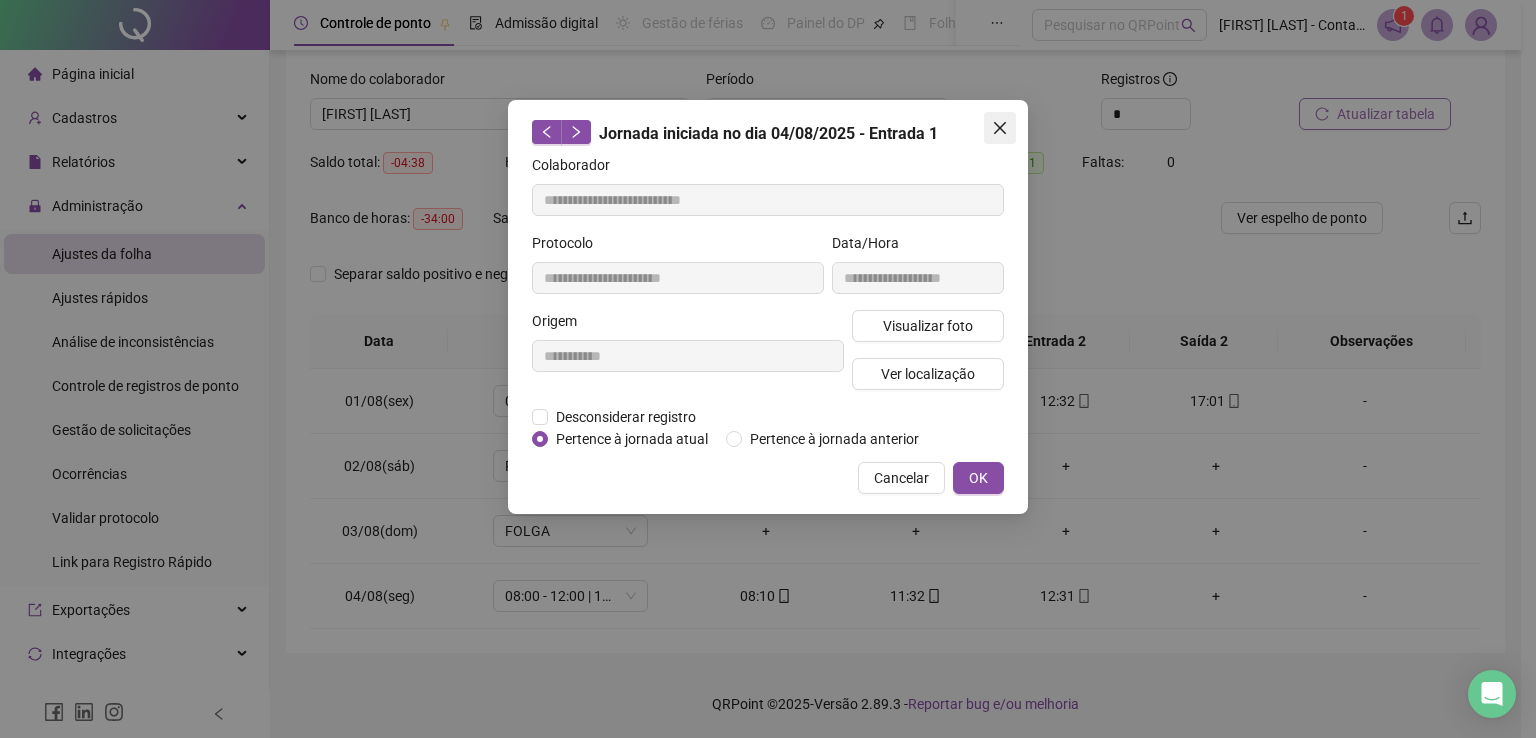 click at bounding box center (1000, 128) 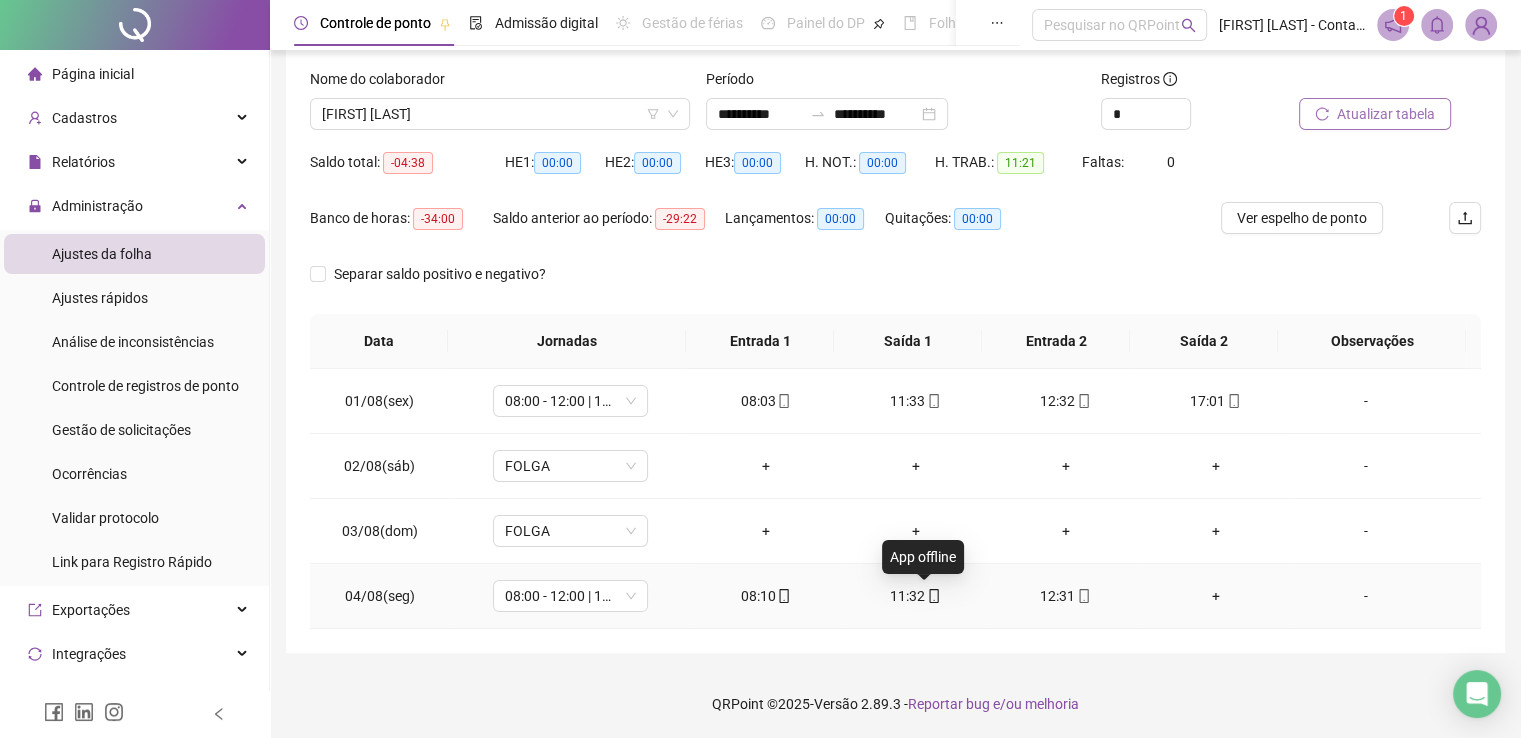 click 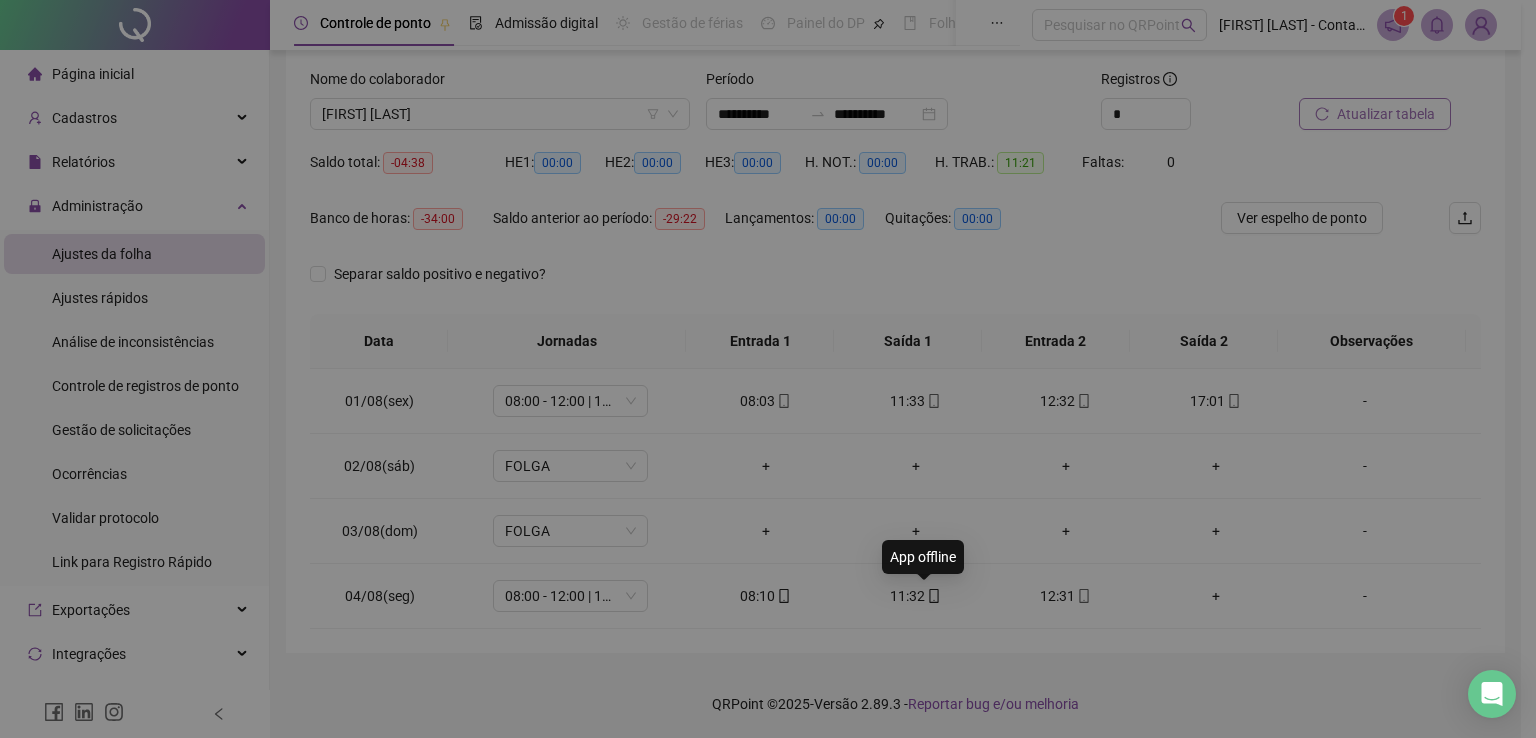 type on "**********" 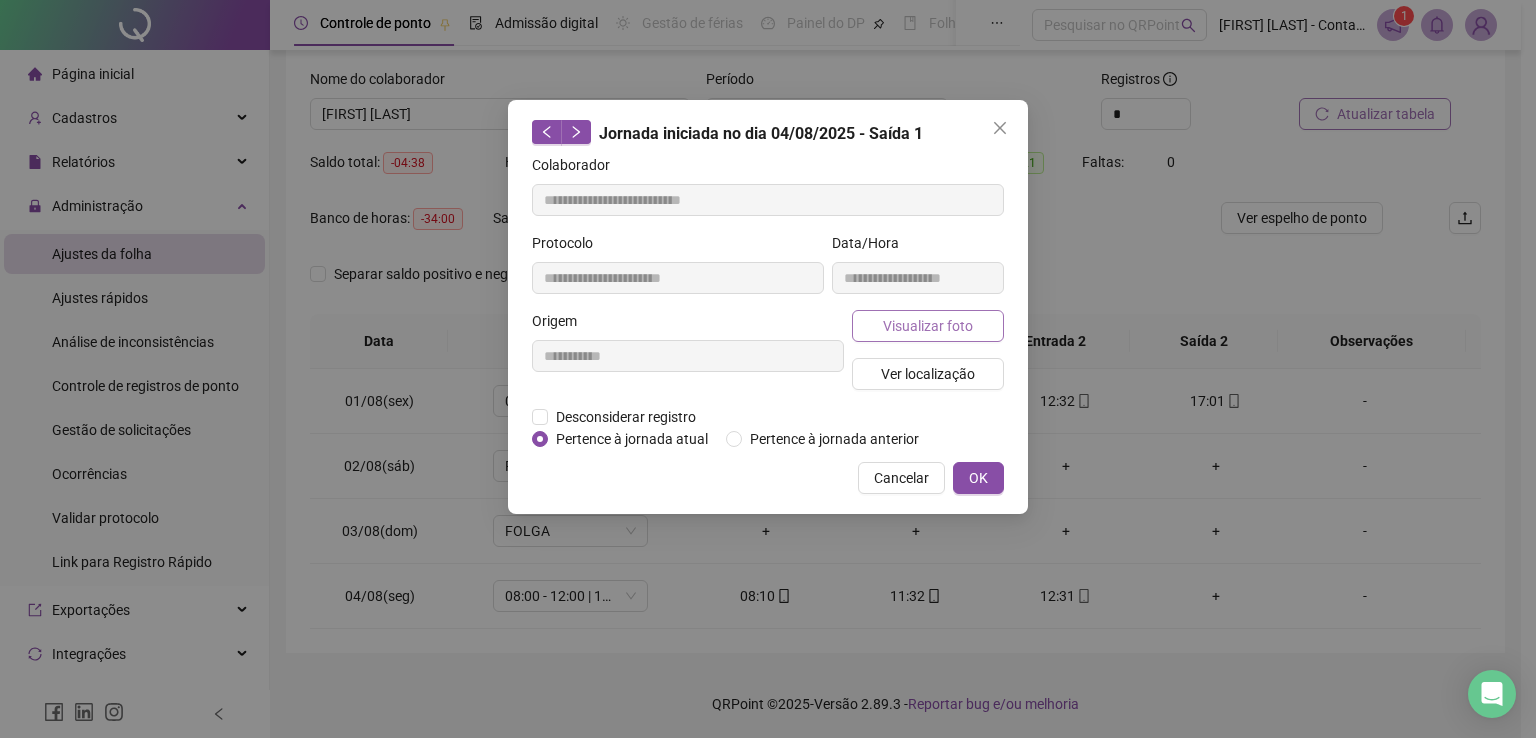click on "Visualizar foto" at bounding box center [928, 326] 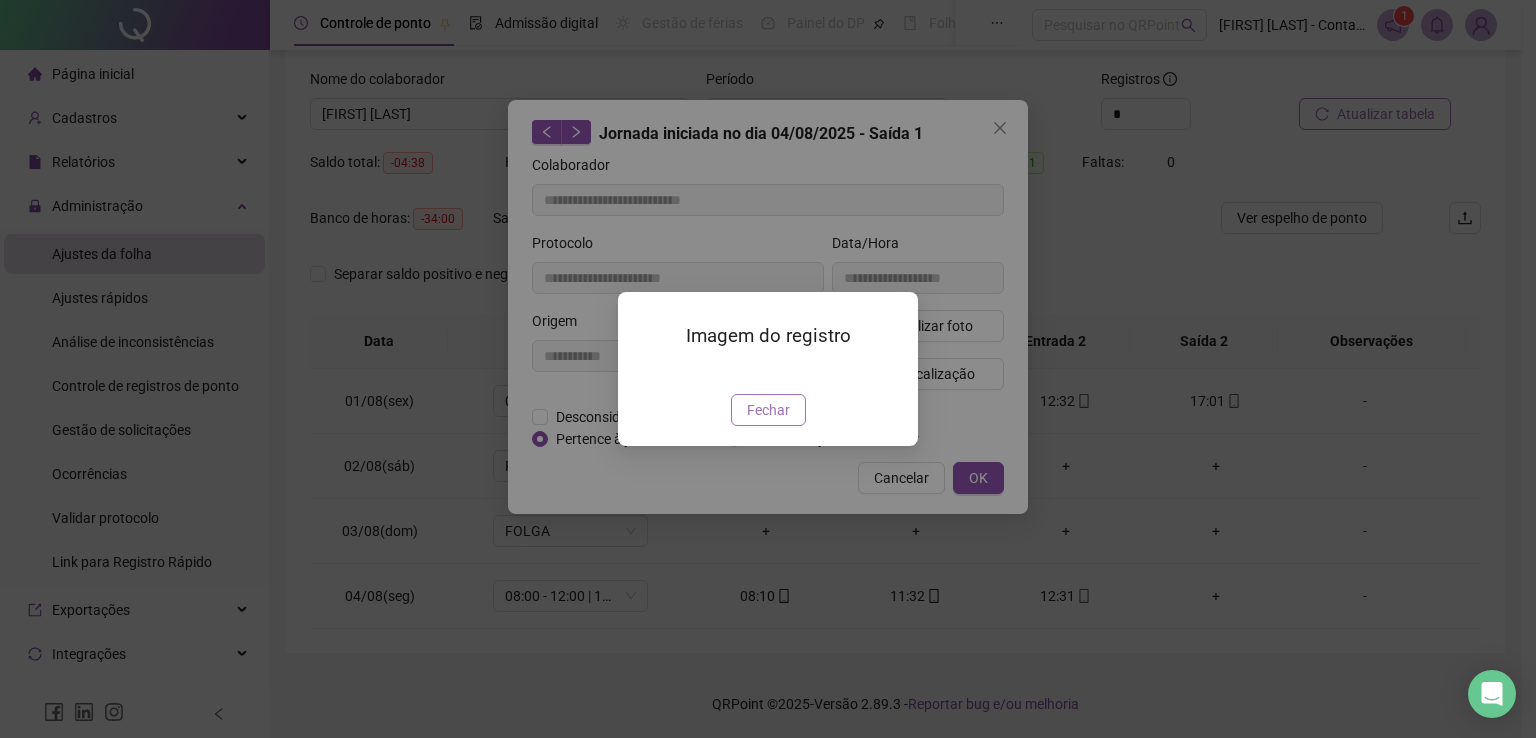 click on "Fechar" at bounding box center (768, 410) 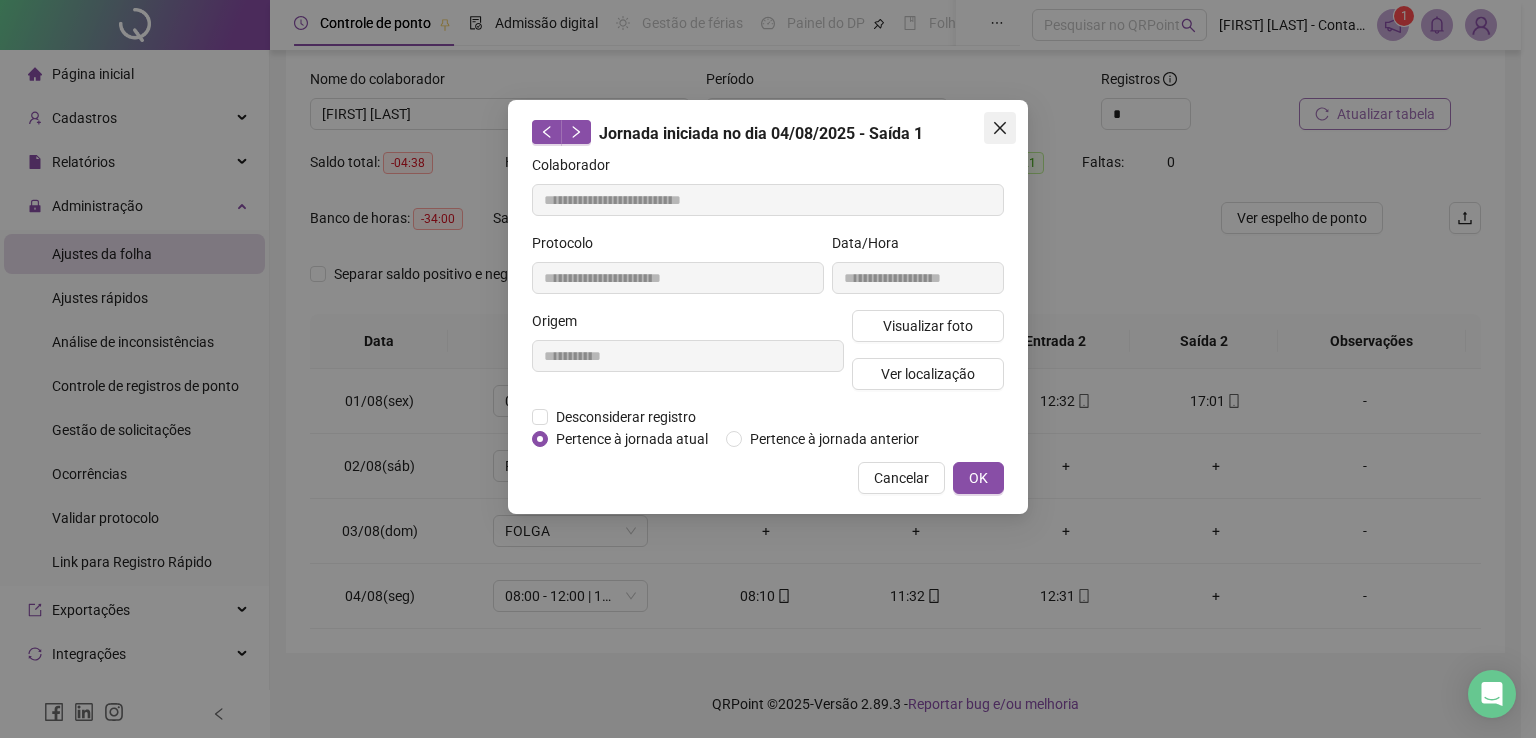 click 